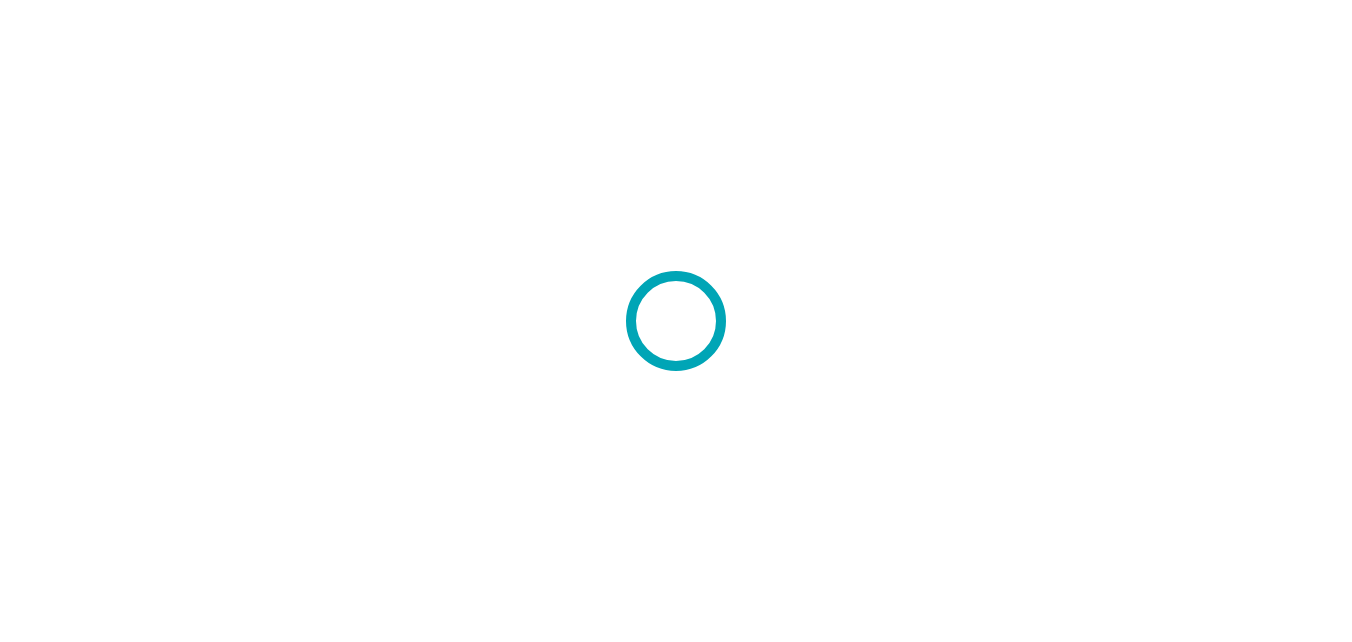 scroll, scrollTop: 0, scrollLeft: 0, axis: both 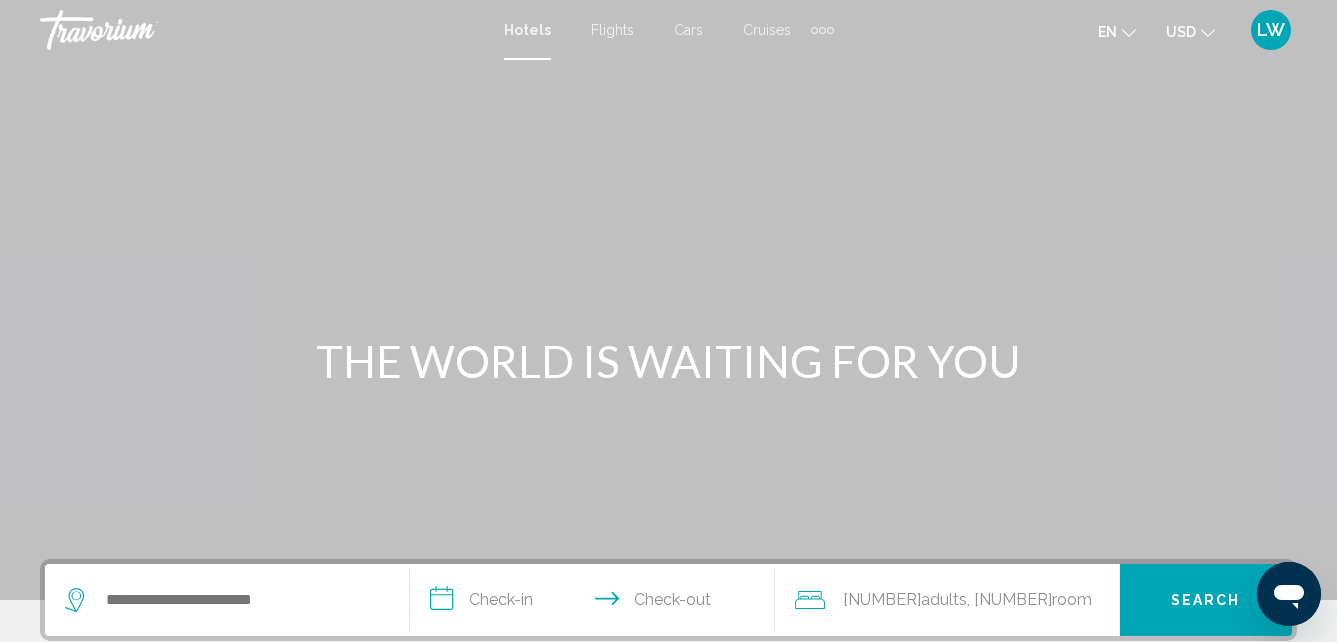 click on "Flights" at bounding box center (612, 30) 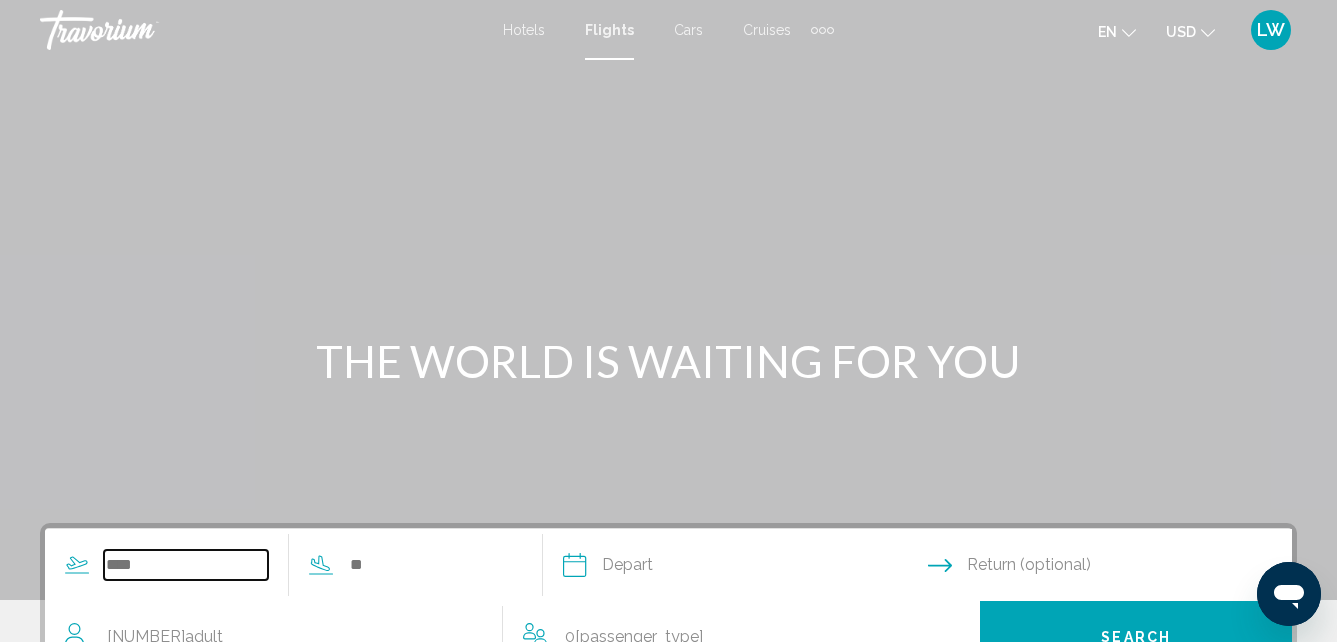 click at bounding box center [186, 565] 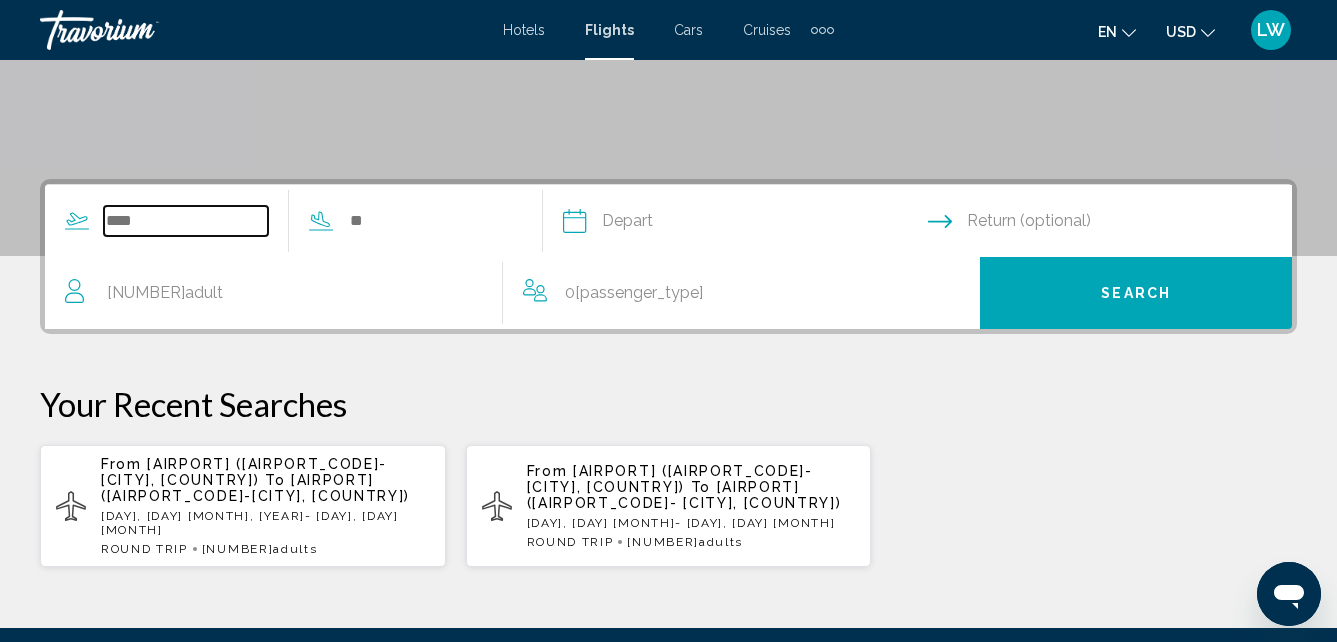 scroll, scrollTop: 458, scrollLeft: 0, axis: vertical 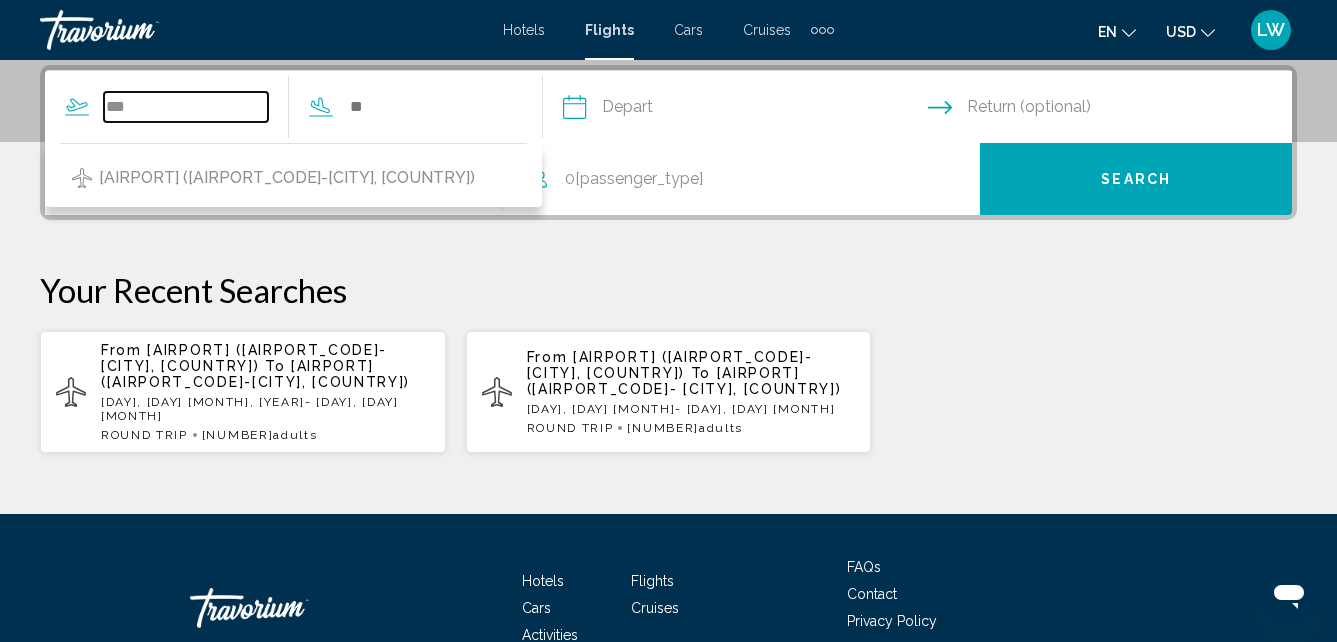 type on "***" 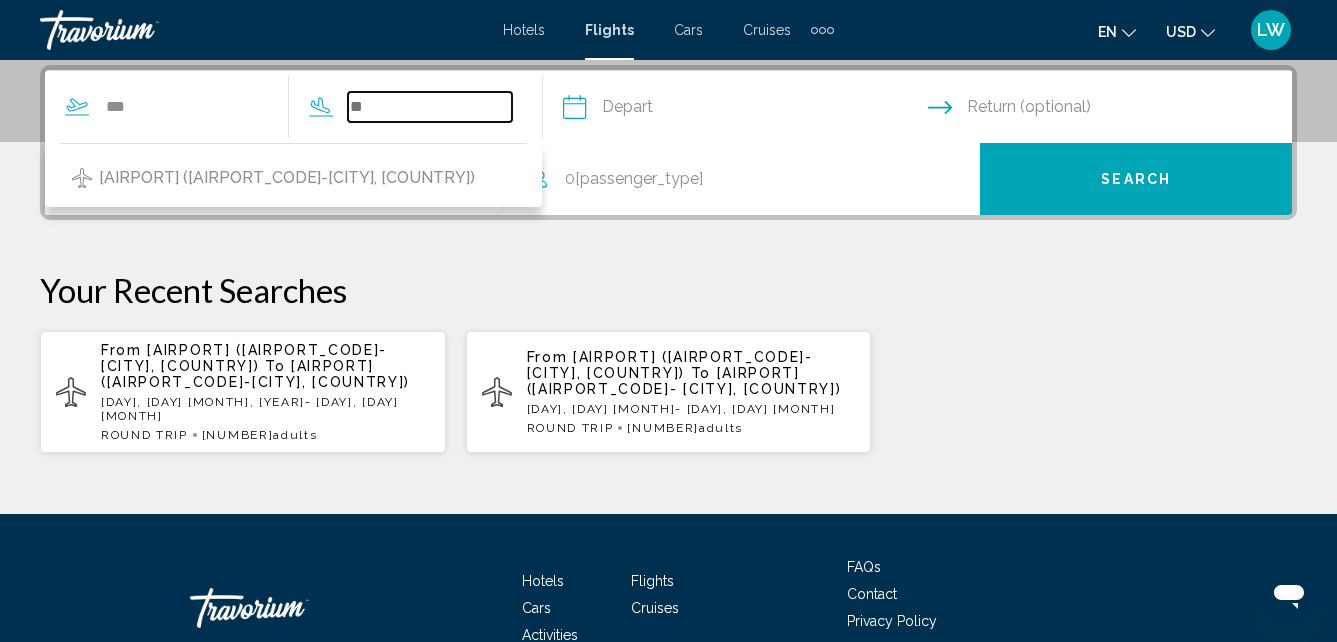 click at bounding box center (430, 107) 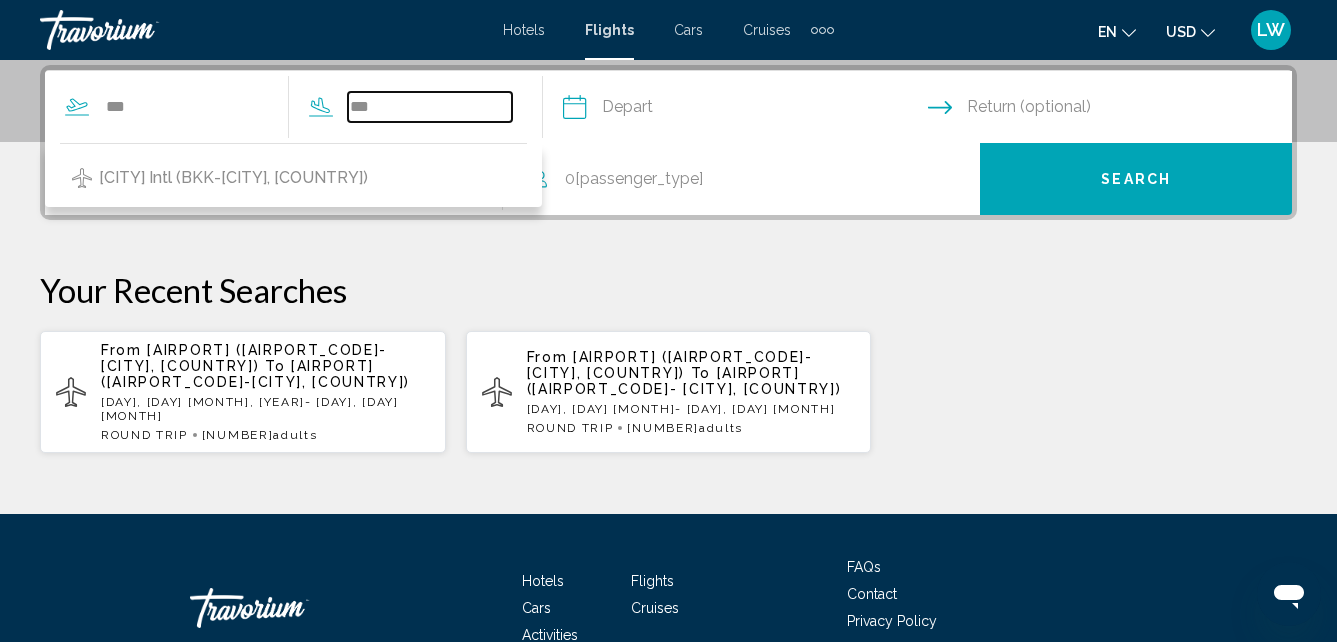 type on "***" 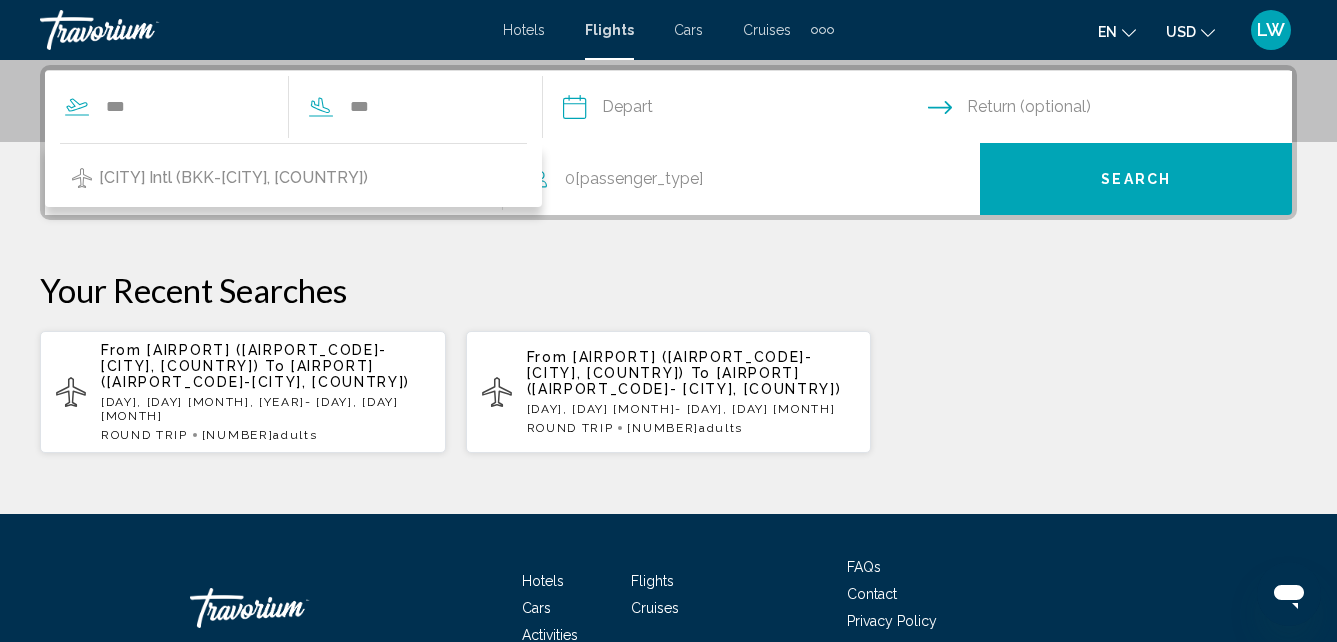 click at bounding box center (744, 110) 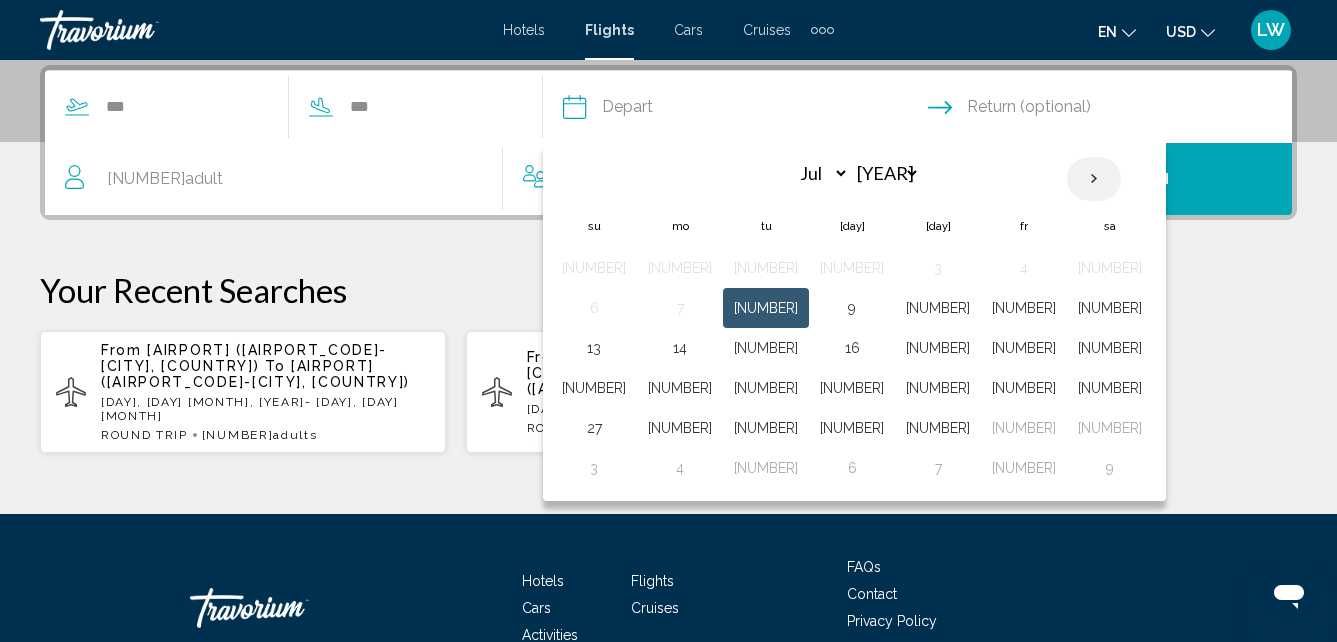 click at bounding box center [1094, 179] 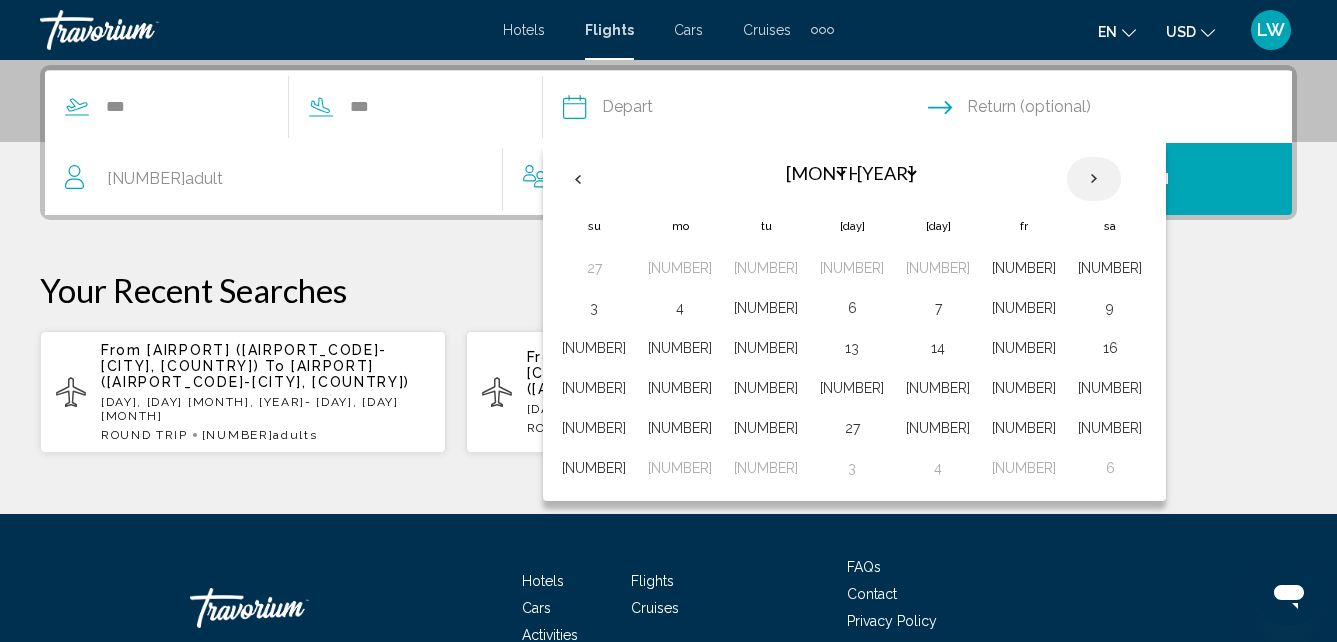 click at bounding box center (1094, 179) 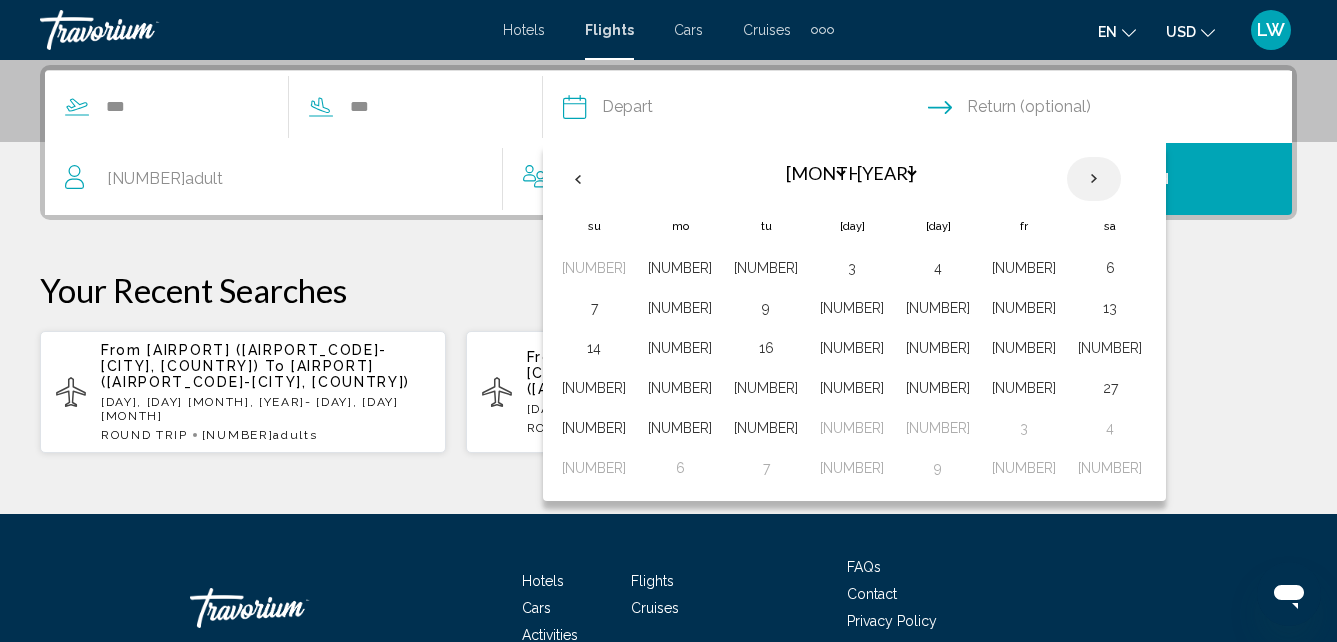click at bounding box center [1094, 179] 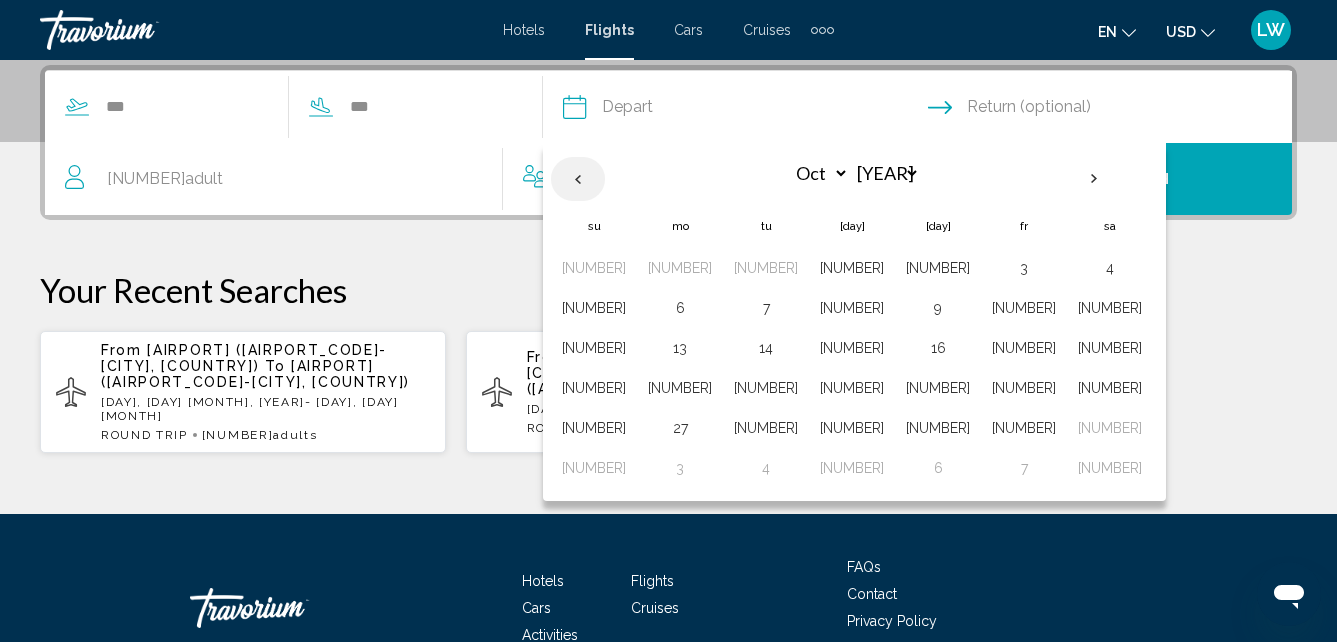 click at bounding box center [578, 179] 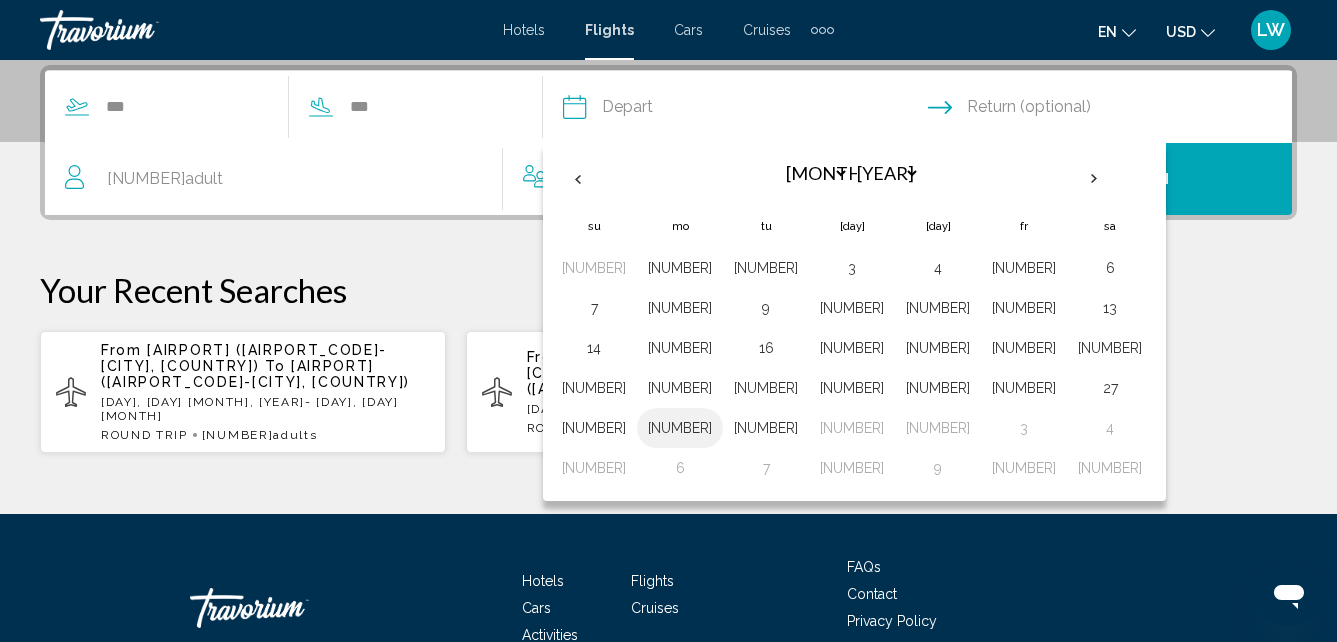 click on "[NUMBER]" at bounding box center [680, 428] 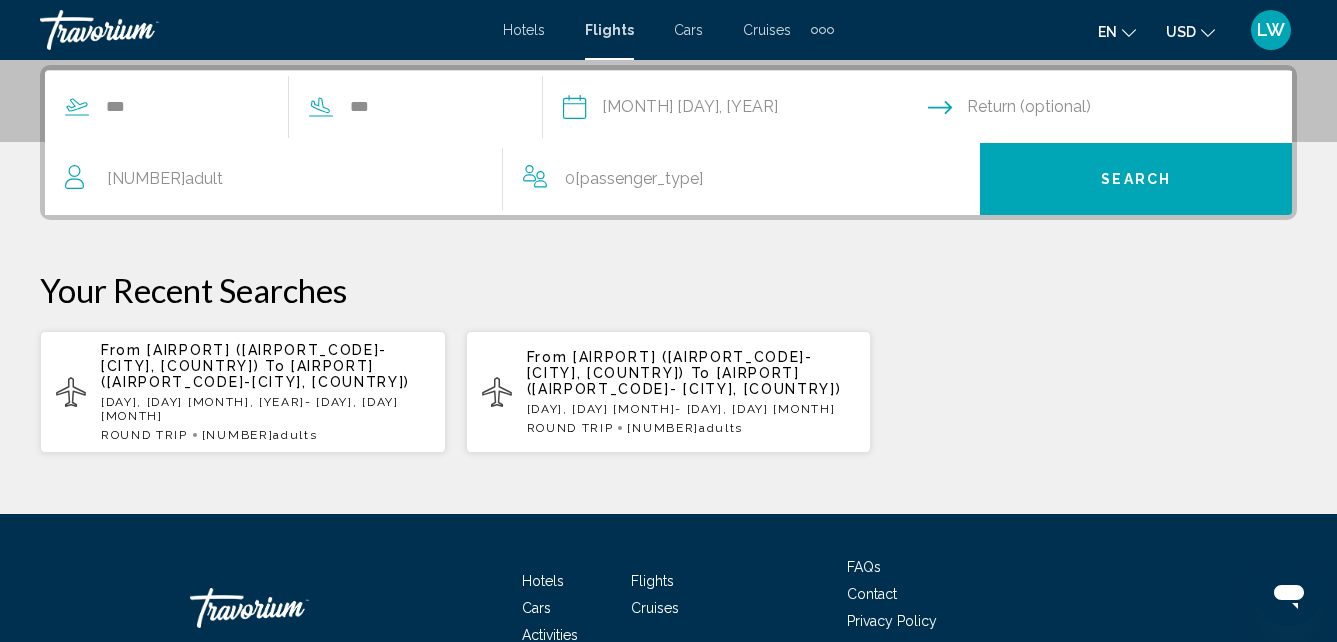 click at bounding box center [1114, 110] 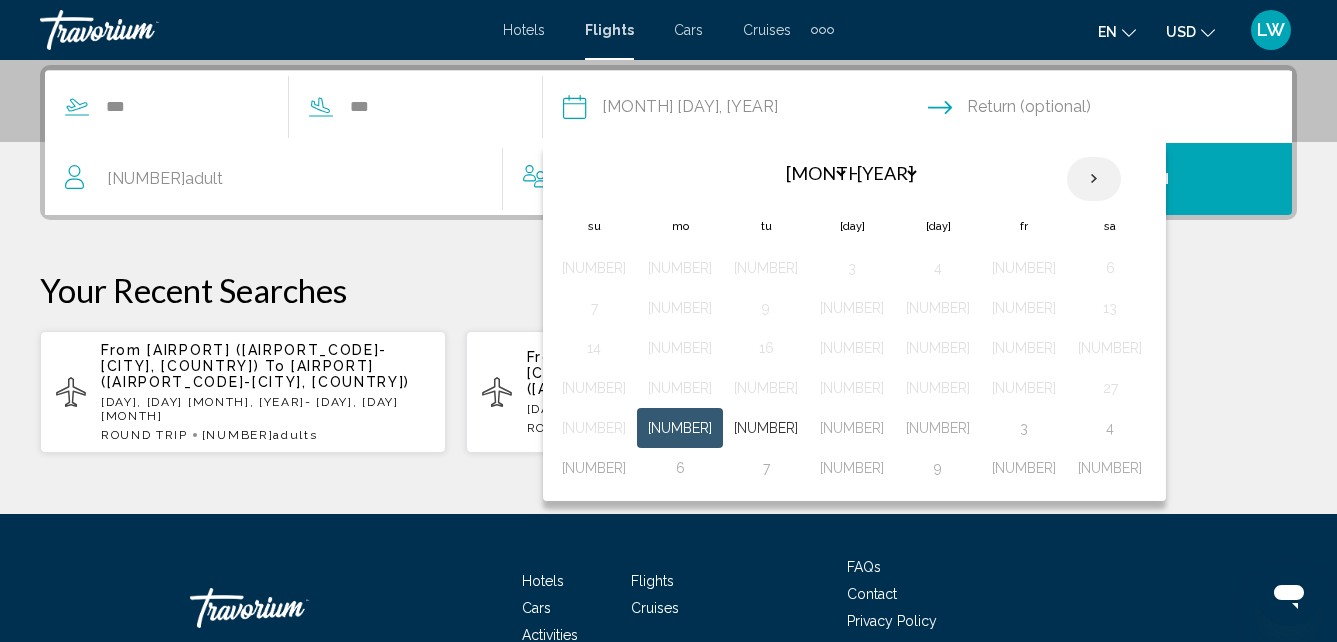 click at bounding box center (1094, 179) 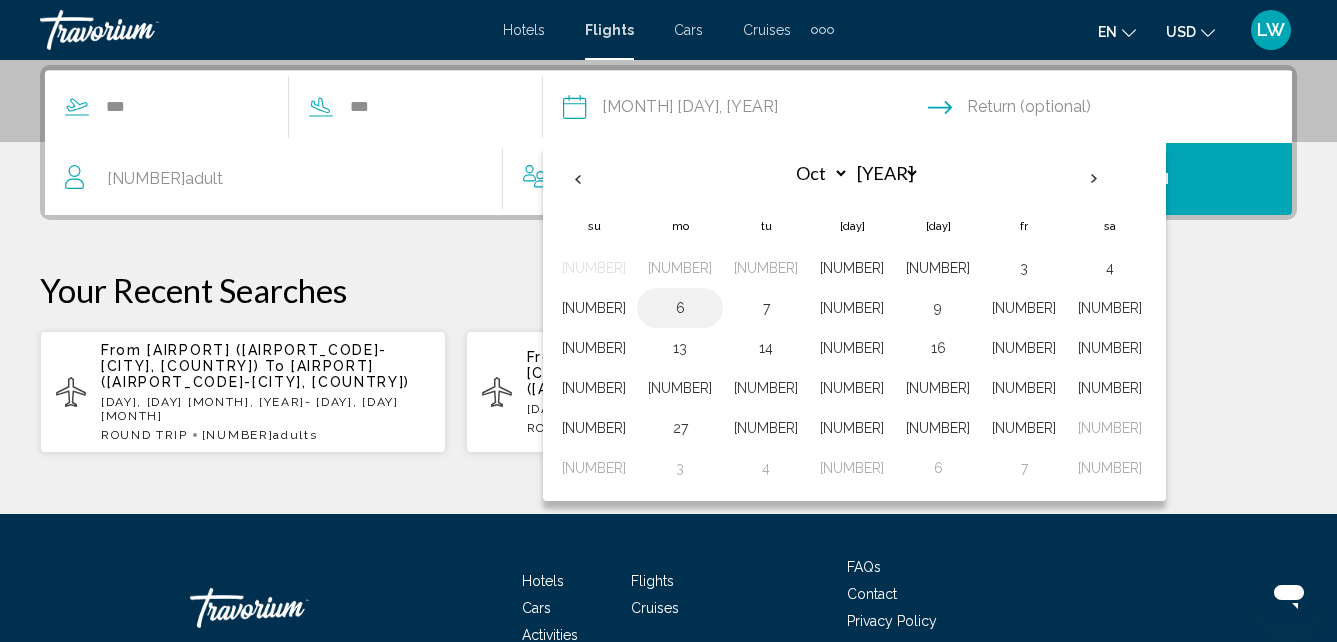 click on "6" at bounding box center [680, 308] 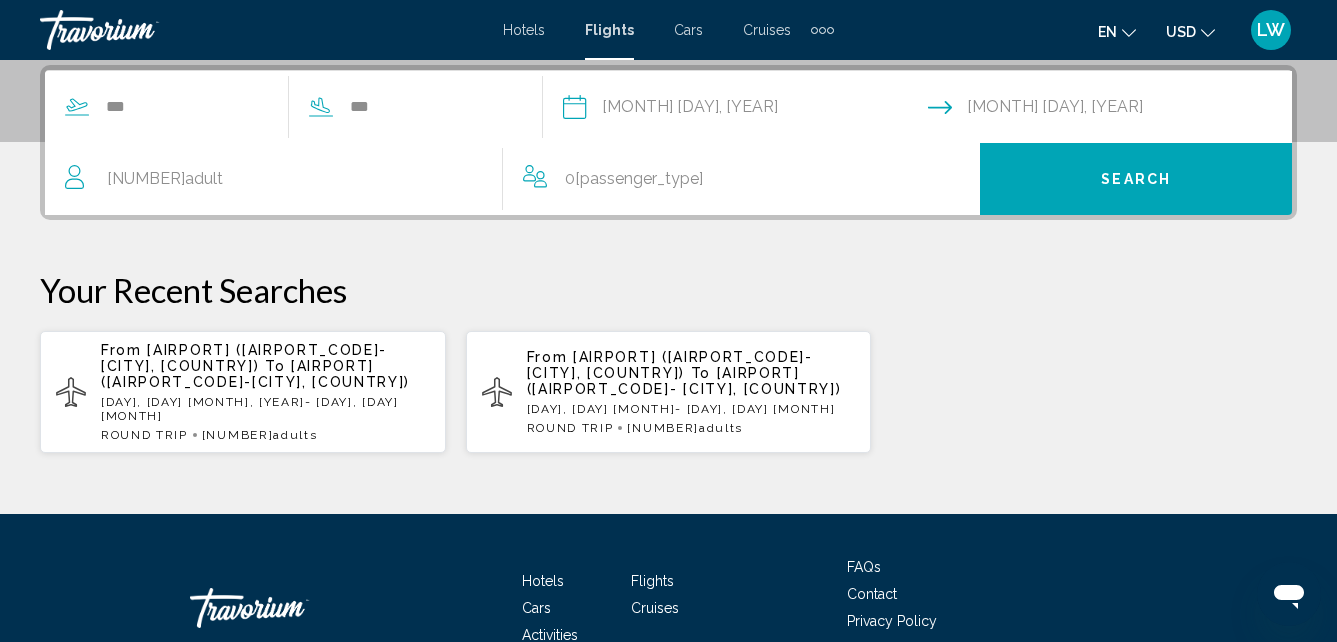 click on "[NUMBER] [ADULT] [ADULTS]" at bounding box center [284, 179] 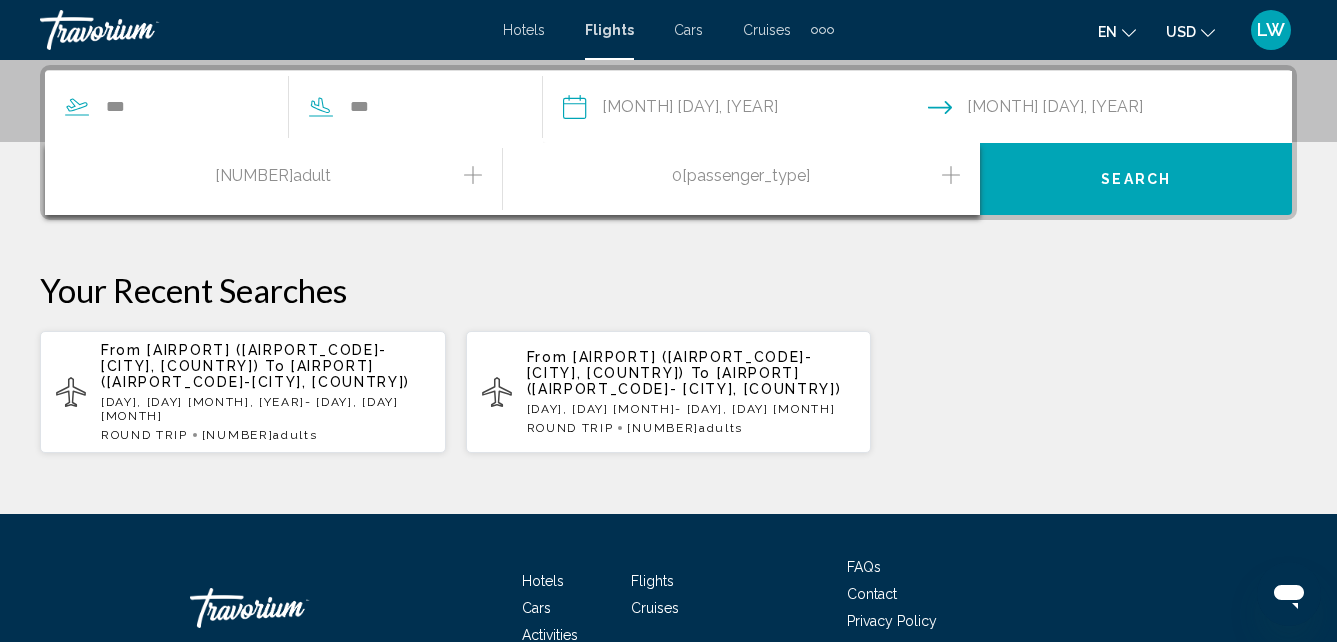 click at bounding box center (473, 175) 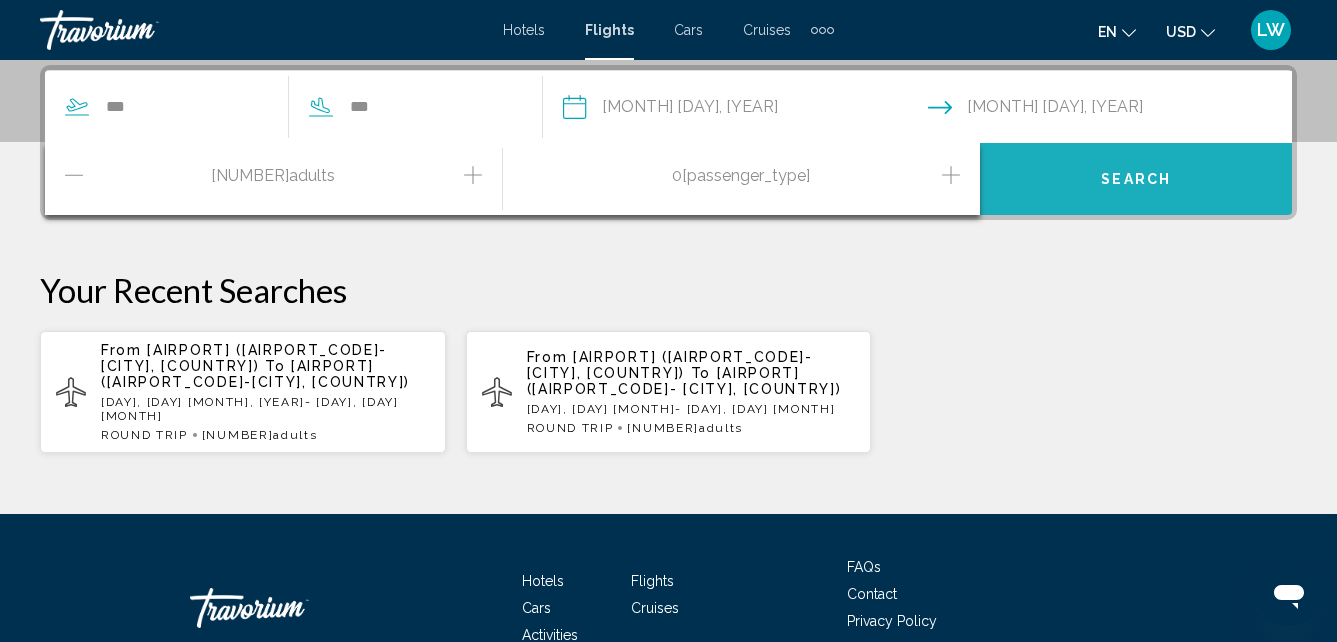 click on "Search" at bounding box center (1136, 179) 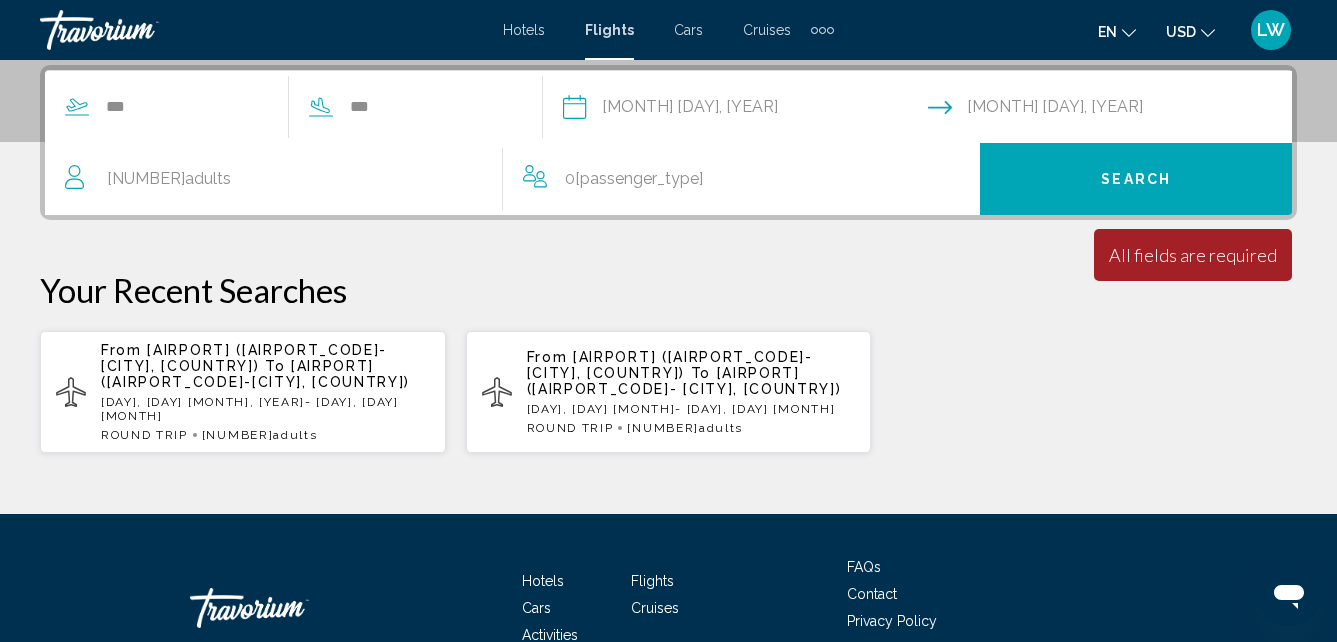 click on "[NUMBER] [ADULT] [ADULTS]" at bounding box center (283, 179) 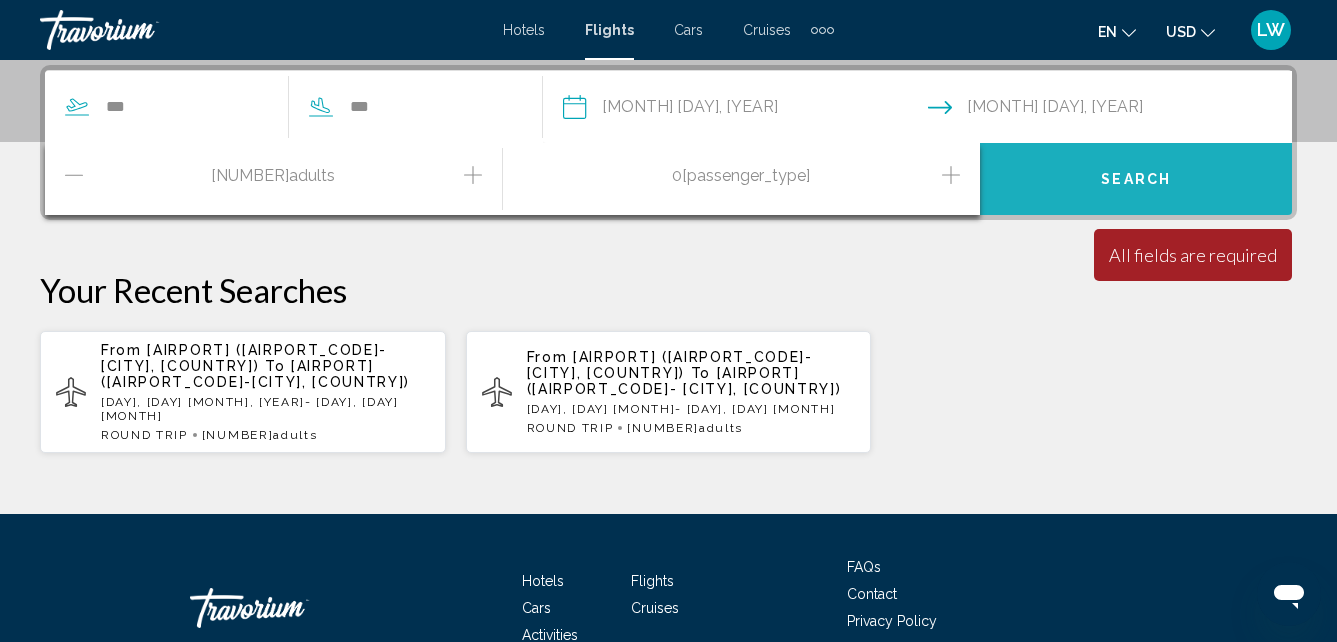 click on "Search" at bounding box center (1136, 179) 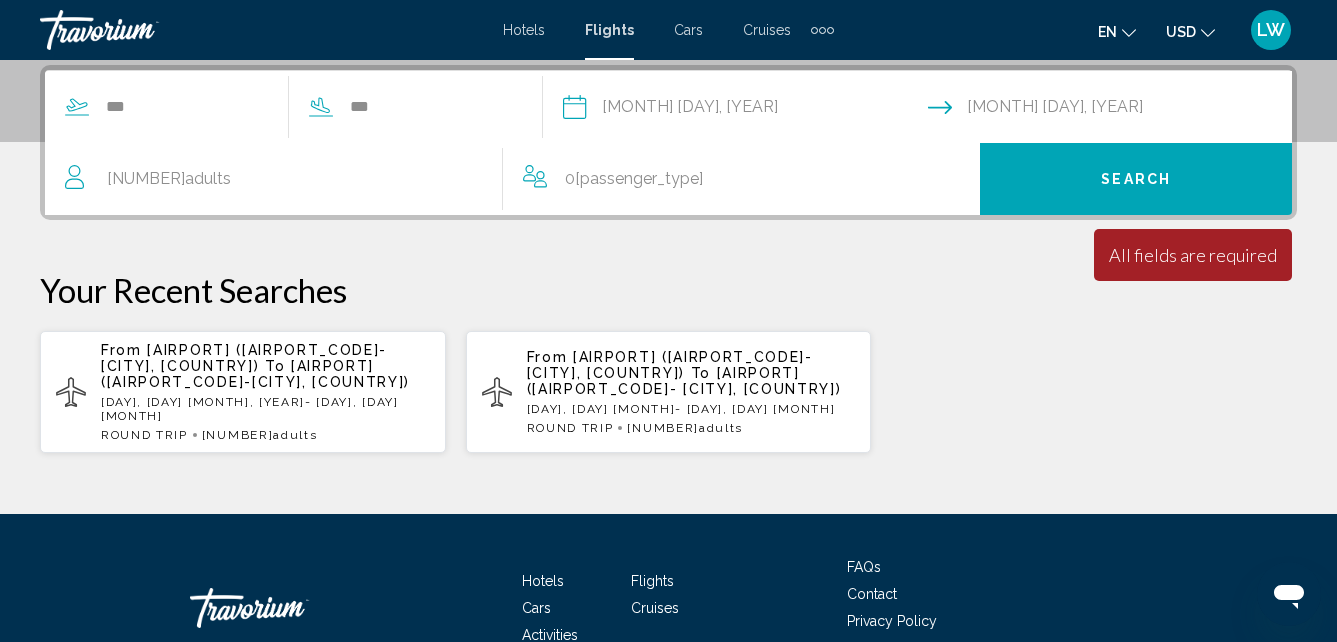 click on "All fields are required" at bounding box center (1193, 255) 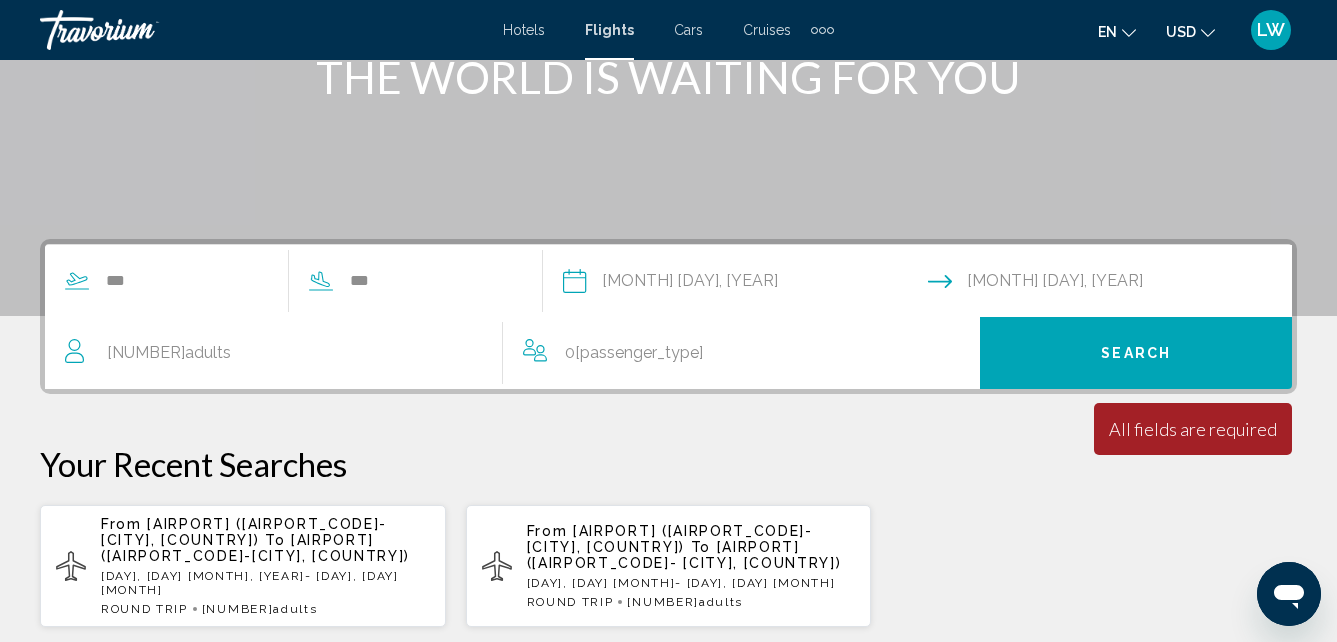scroll, scrollTop: 276, scrollLeft: 0, axis: vertical 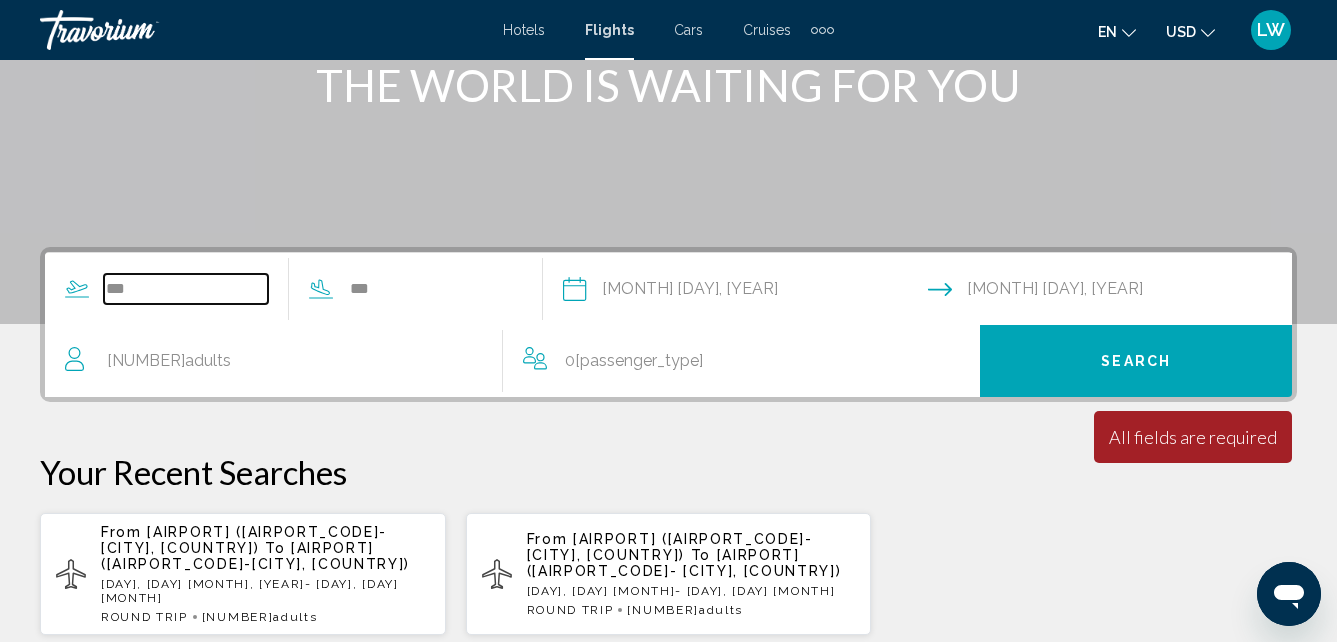 click on "***" at bounding box center (186, 289) 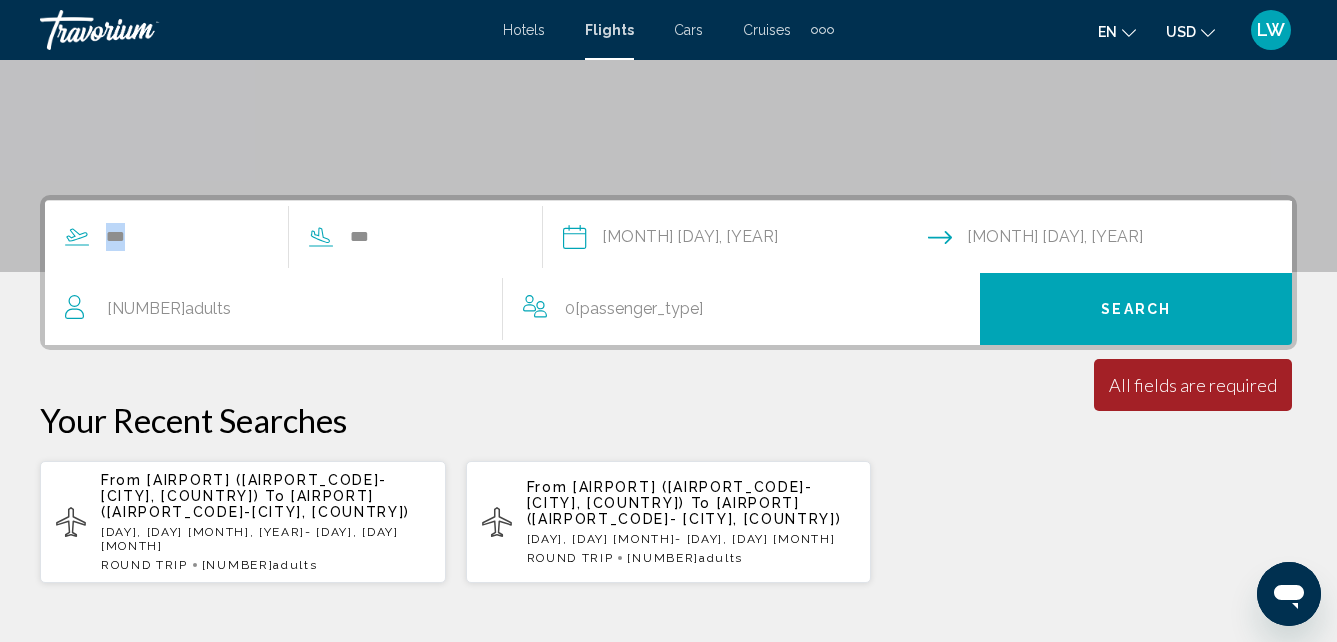click on "**********" at bounding box center (668, 389) 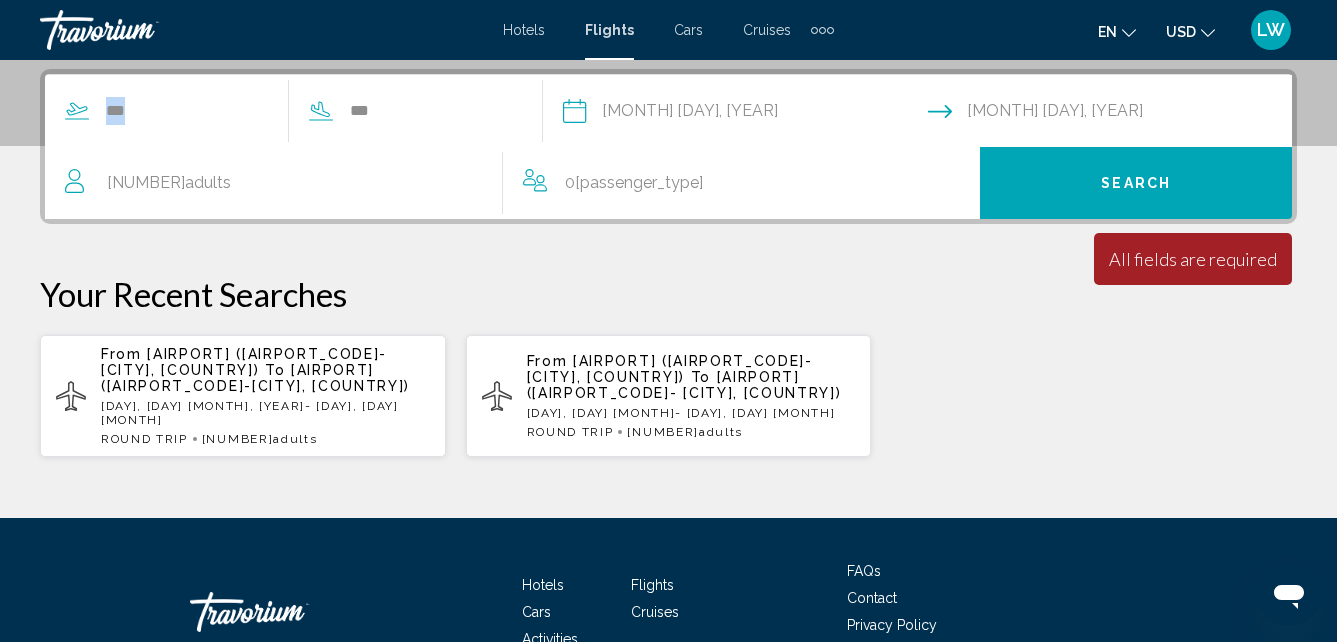scroll, scrollTop: 458, scrollLeft: 0, axis: vertical 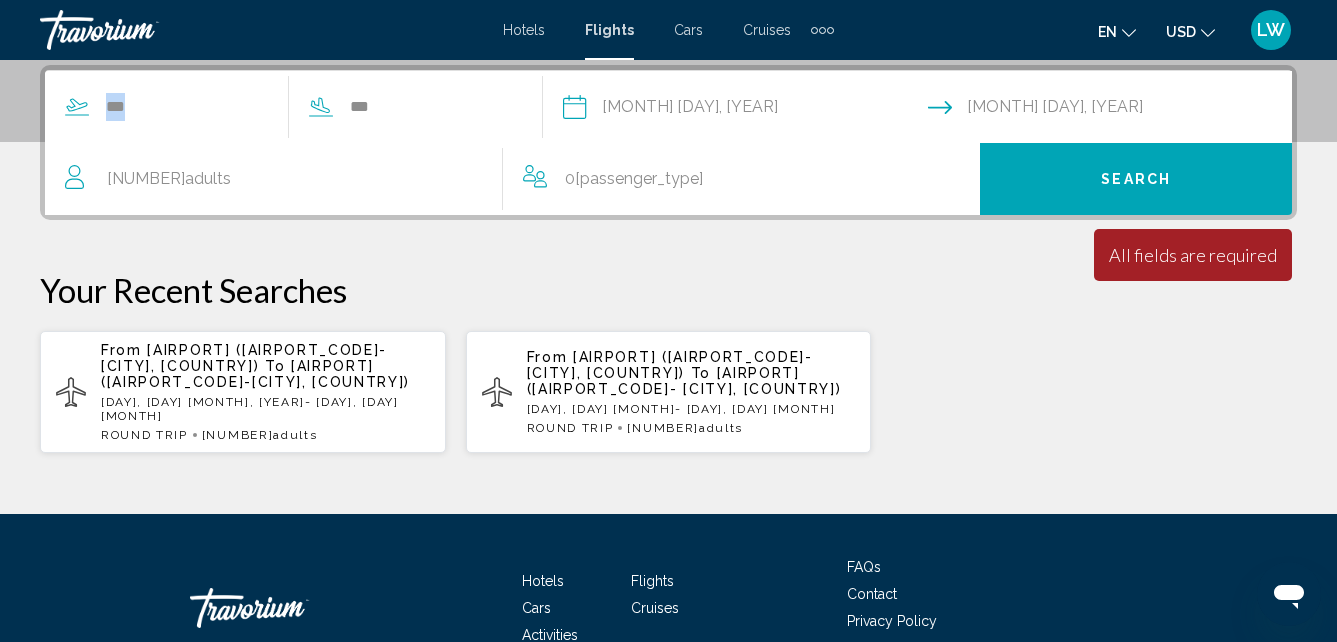 drag, startPoint x: 211, startPoint y: 302, endPoint x: 204, endPoint y: 372, distance: 70.34913 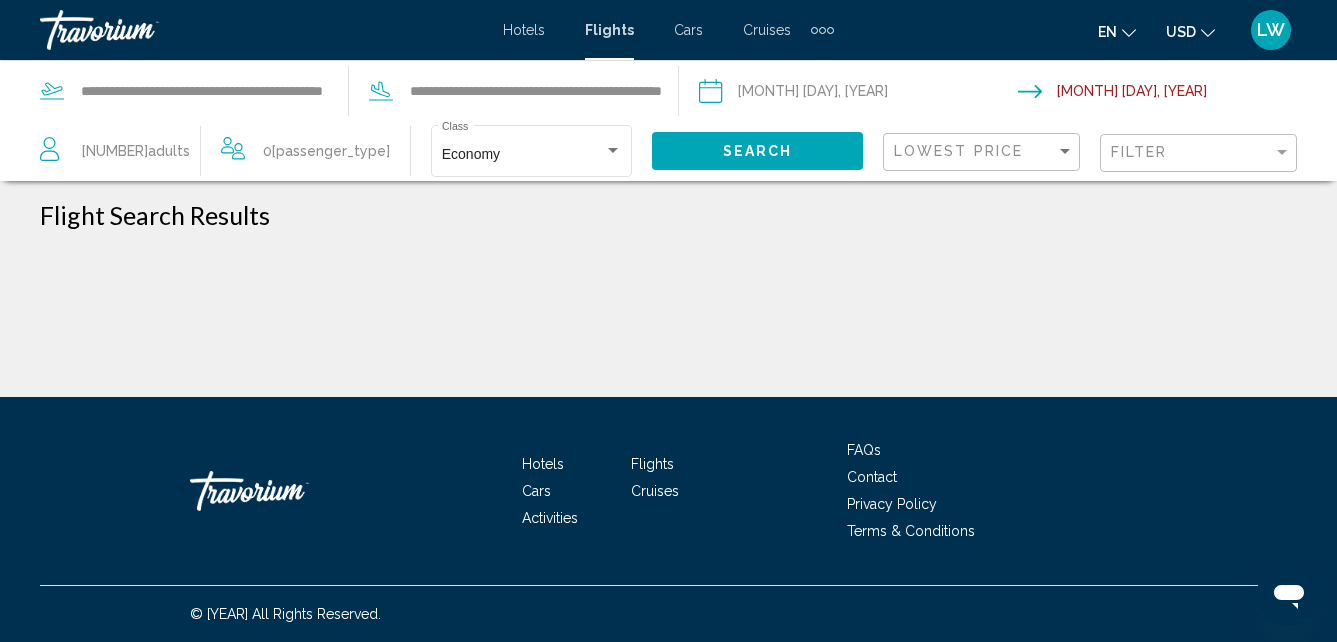 scroll, scrollTop: 0, scrollLeft: 0, axis: both 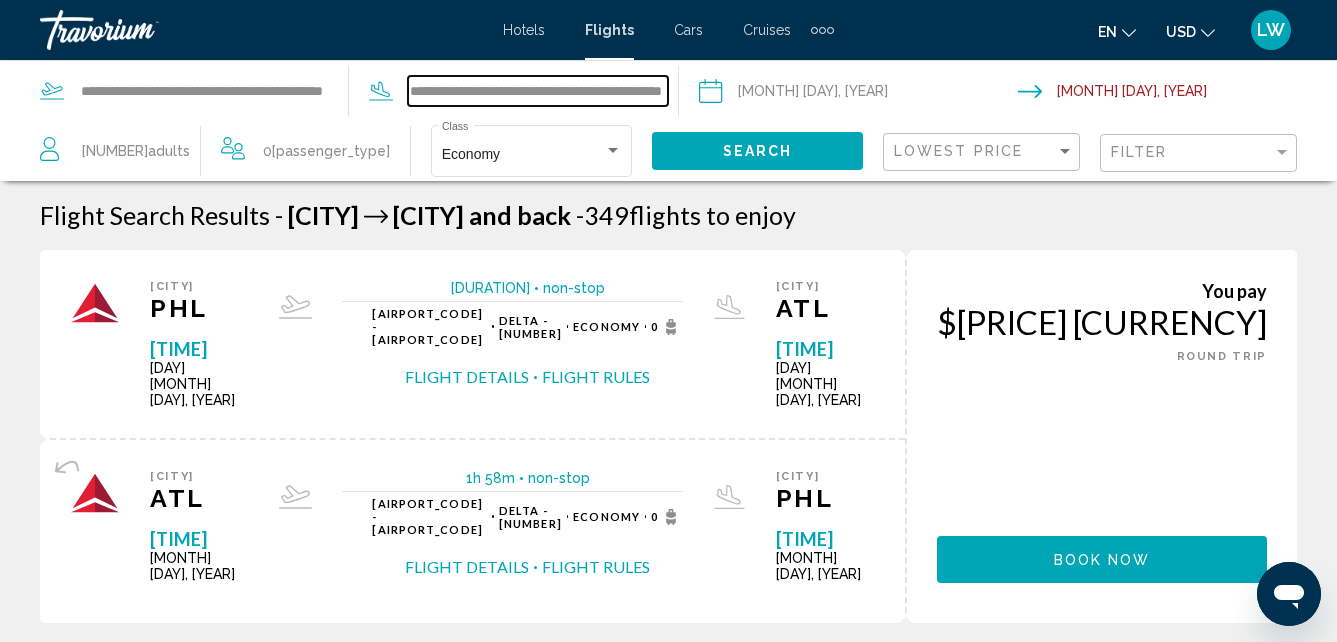 click on "**********" at bounding box center (537, 91) 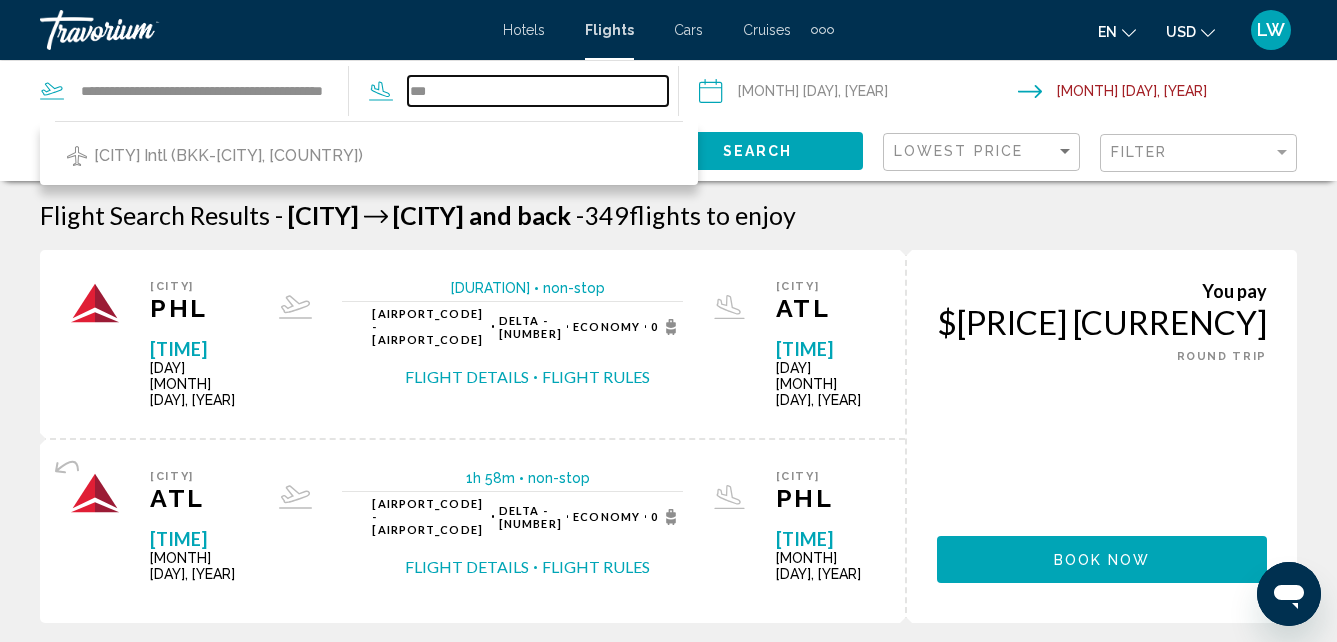 click on "***" at bounding box center [537, 91] 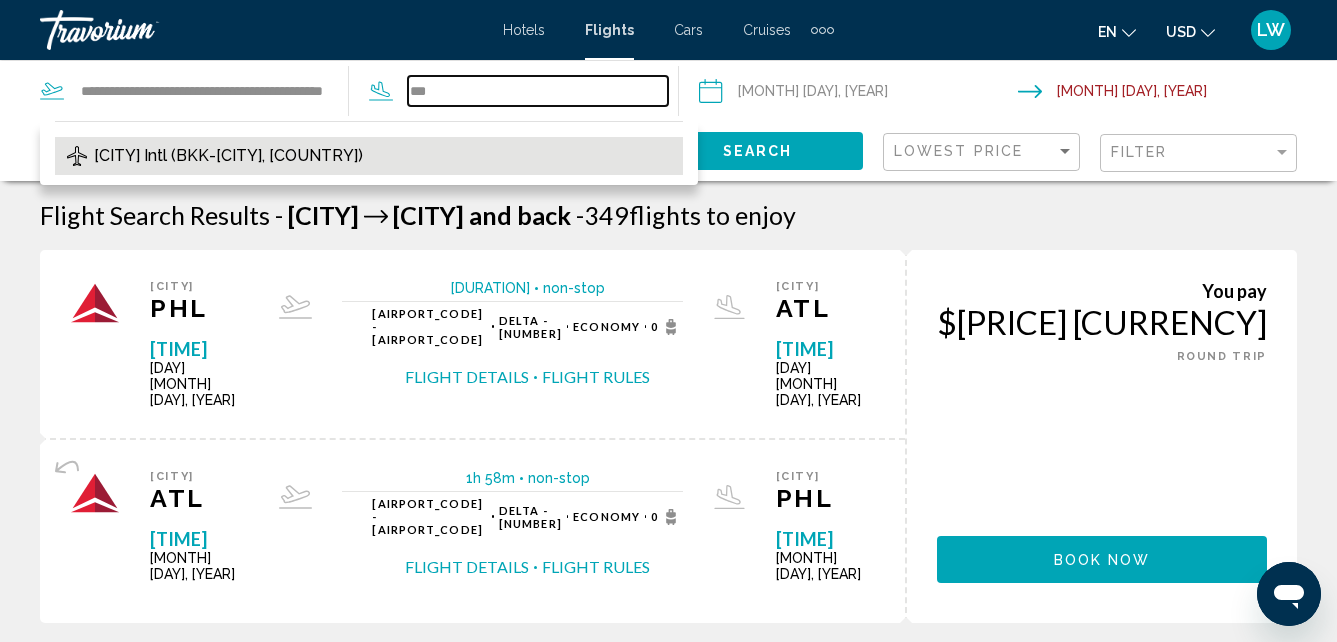 type on "***" 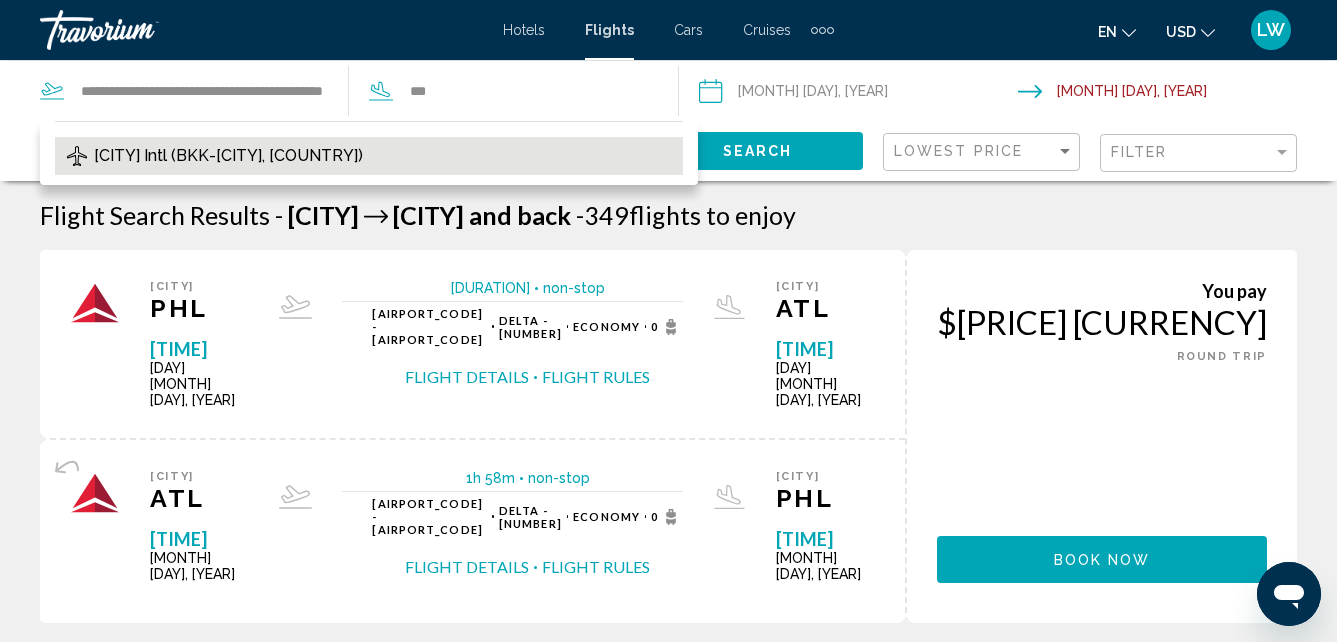 click on "[CITY] Intl  (BKK-[CITY], [COUNTRY])" at bounding box center [228, 156] 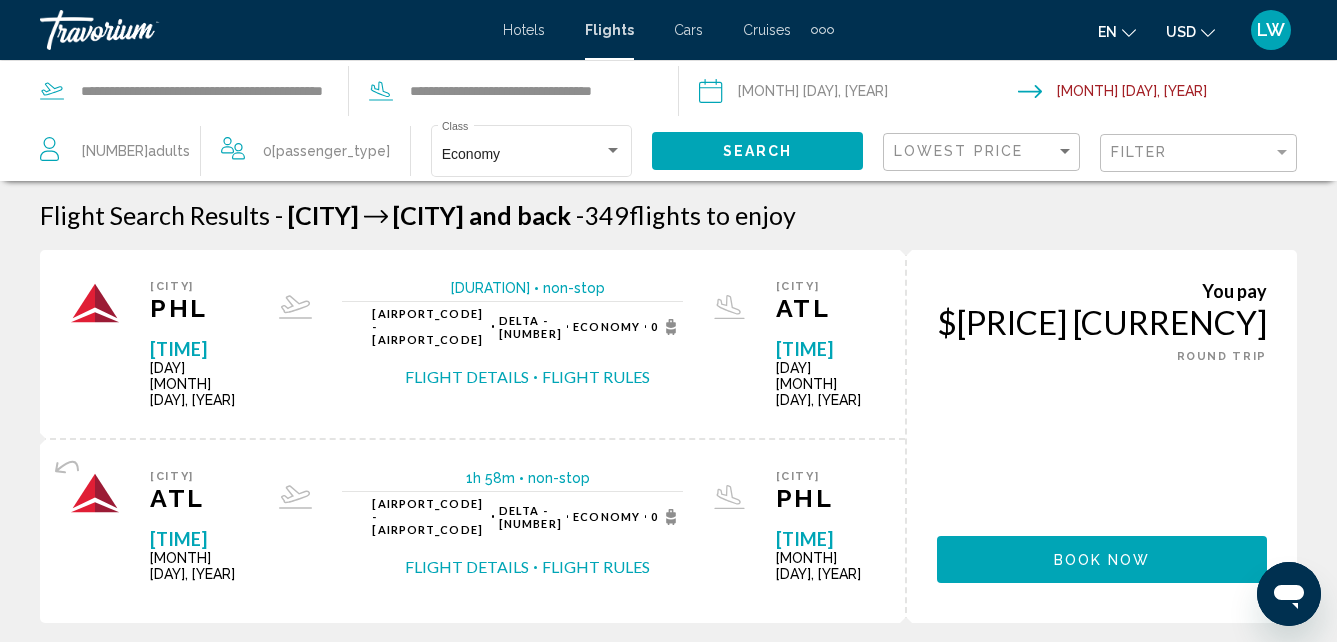 click at bounding box center (857, 94) 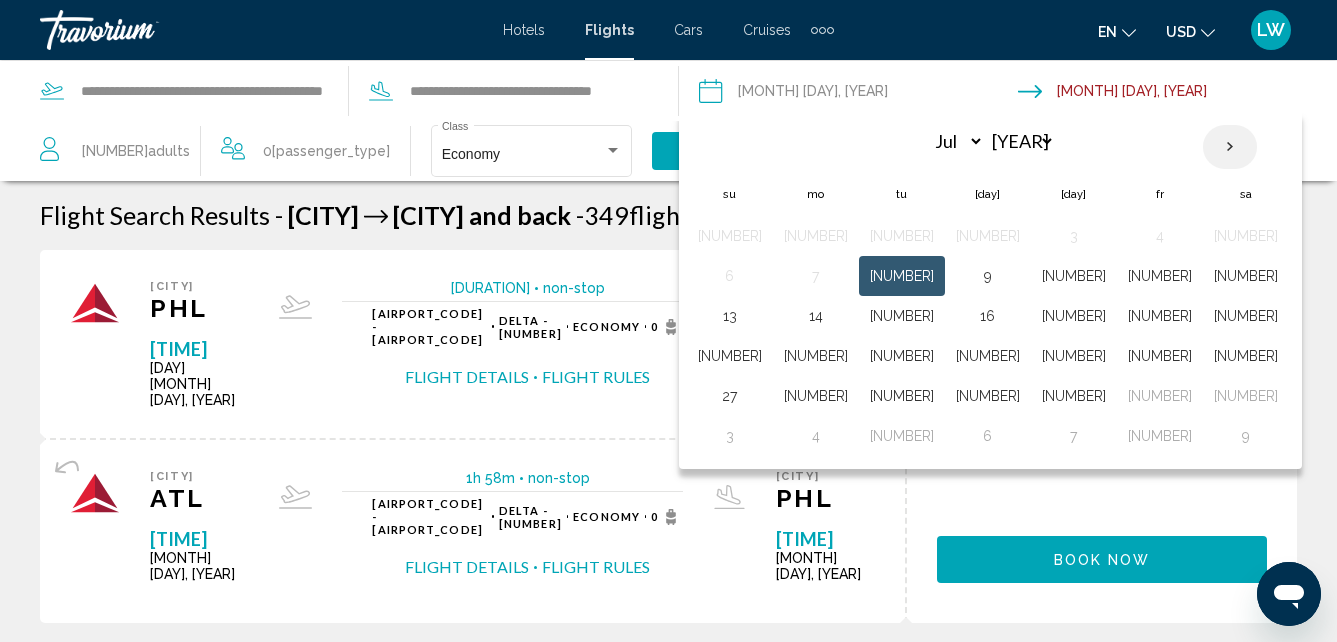 click at bounding box center (1230, 147) 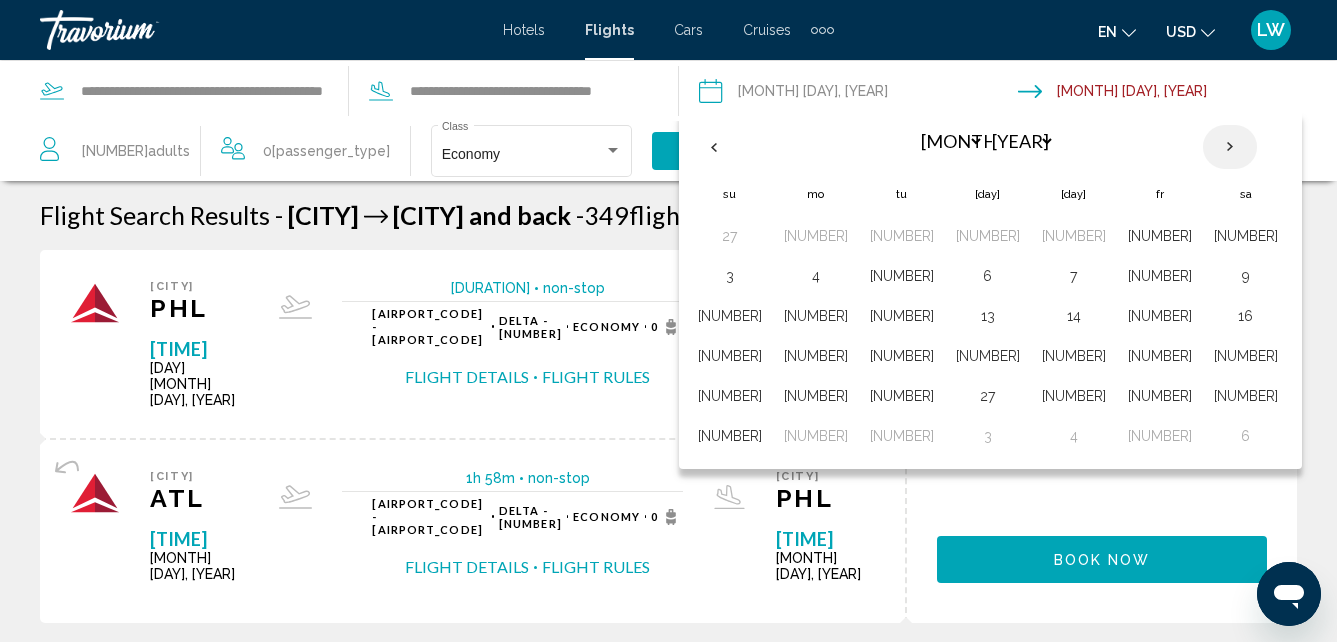 click at bounding box center [1230, 147] 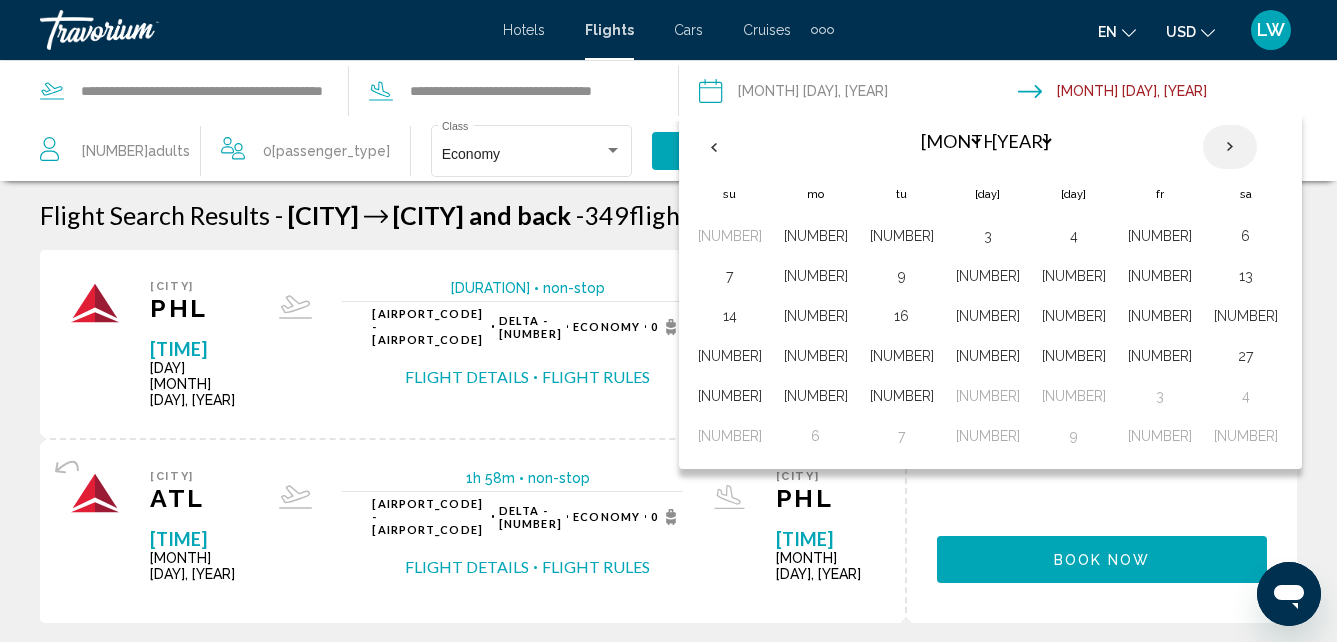 click at bounding box center (1230, 147) 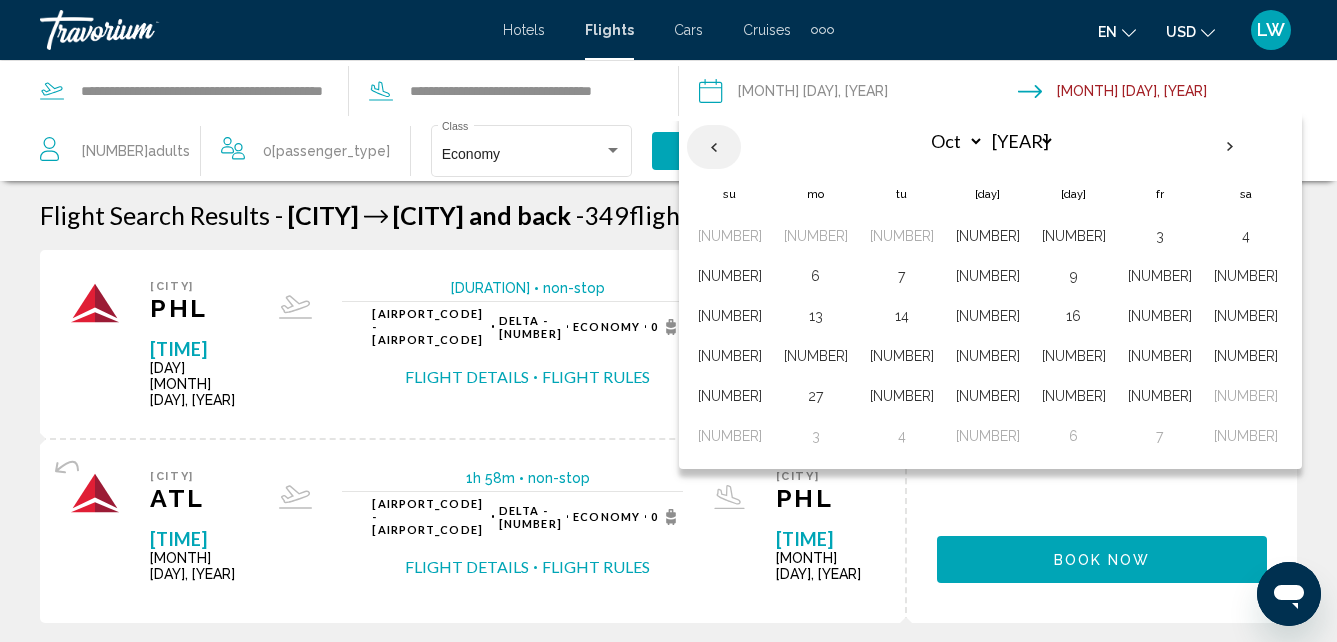 click at bounding box center (714, 147) 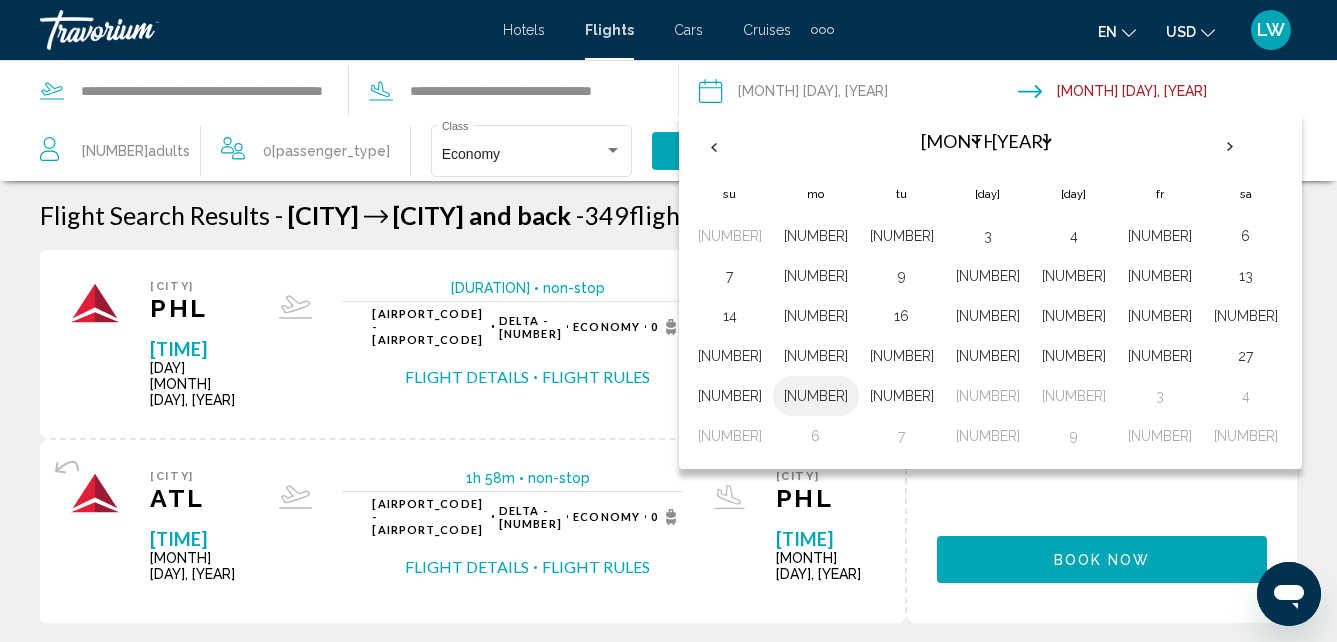 click on "[NUMBER]" at bounding box center (816, 396) 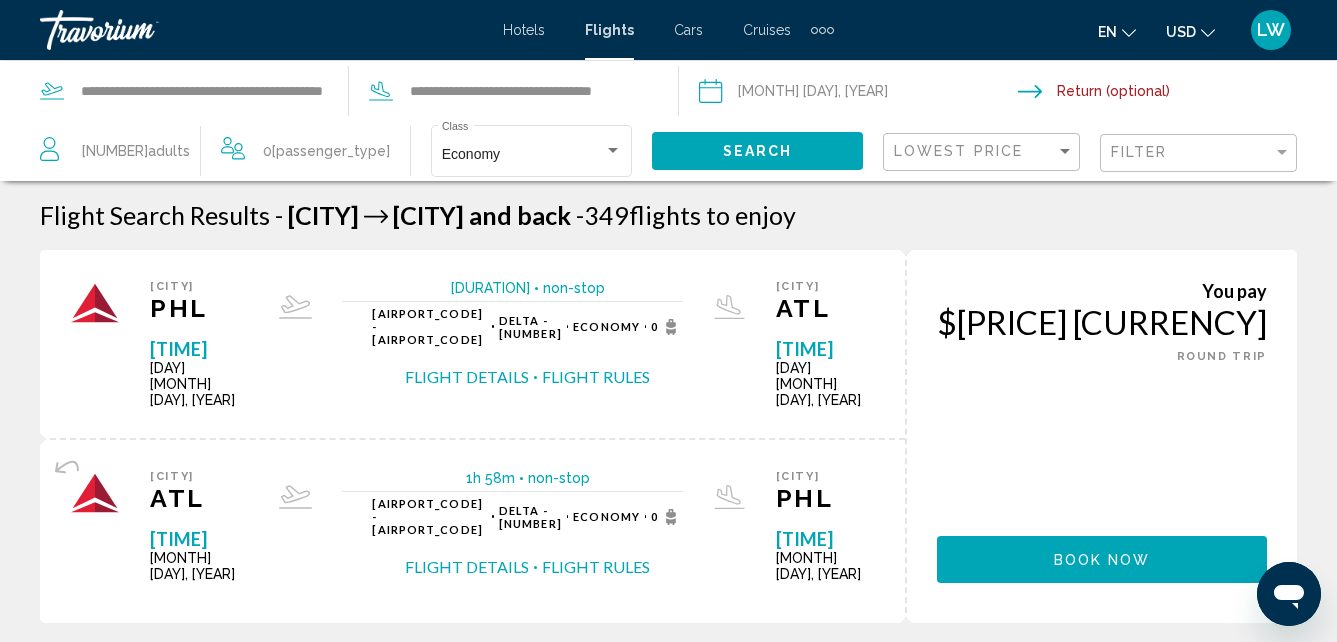 click at bounding box center (1181, 94) 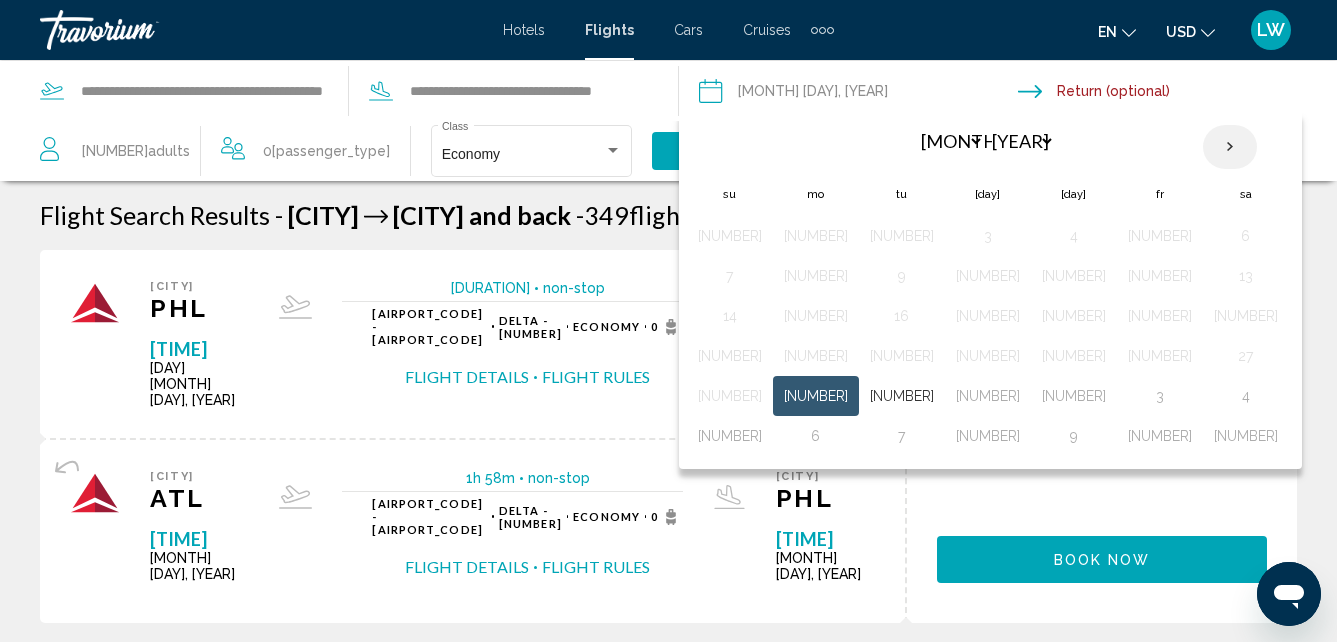 click at bounding box center [1230, 147] 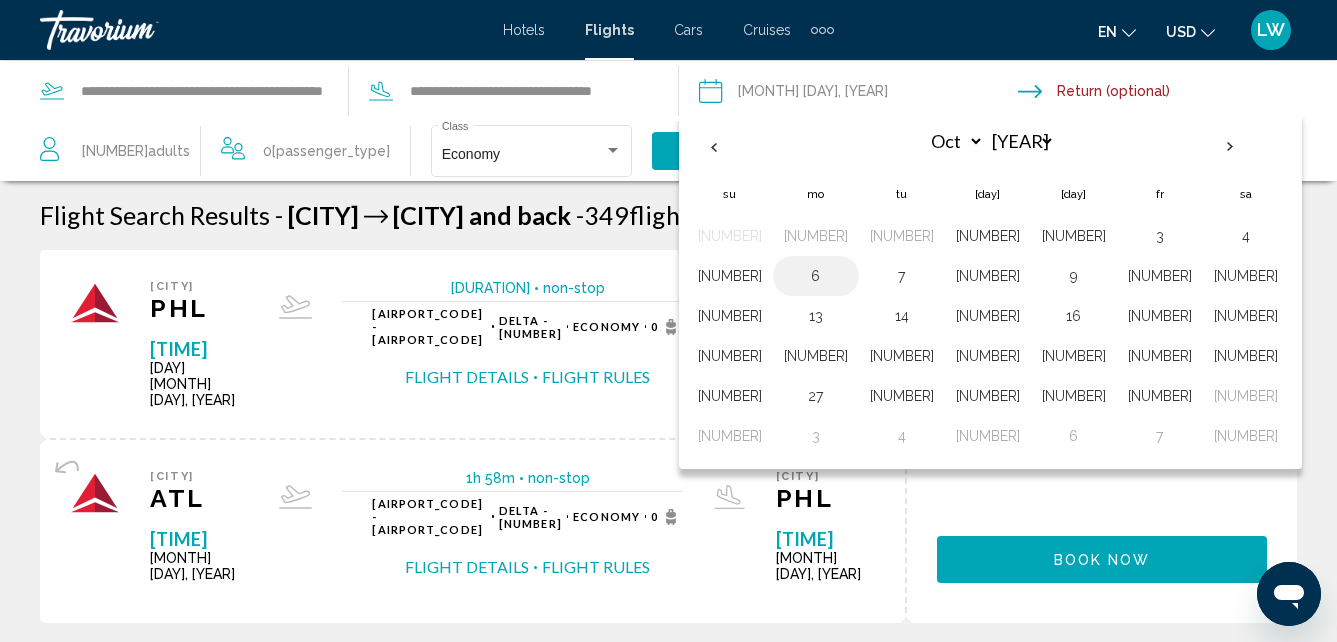 click on "6" at bounding box center [816, 276] 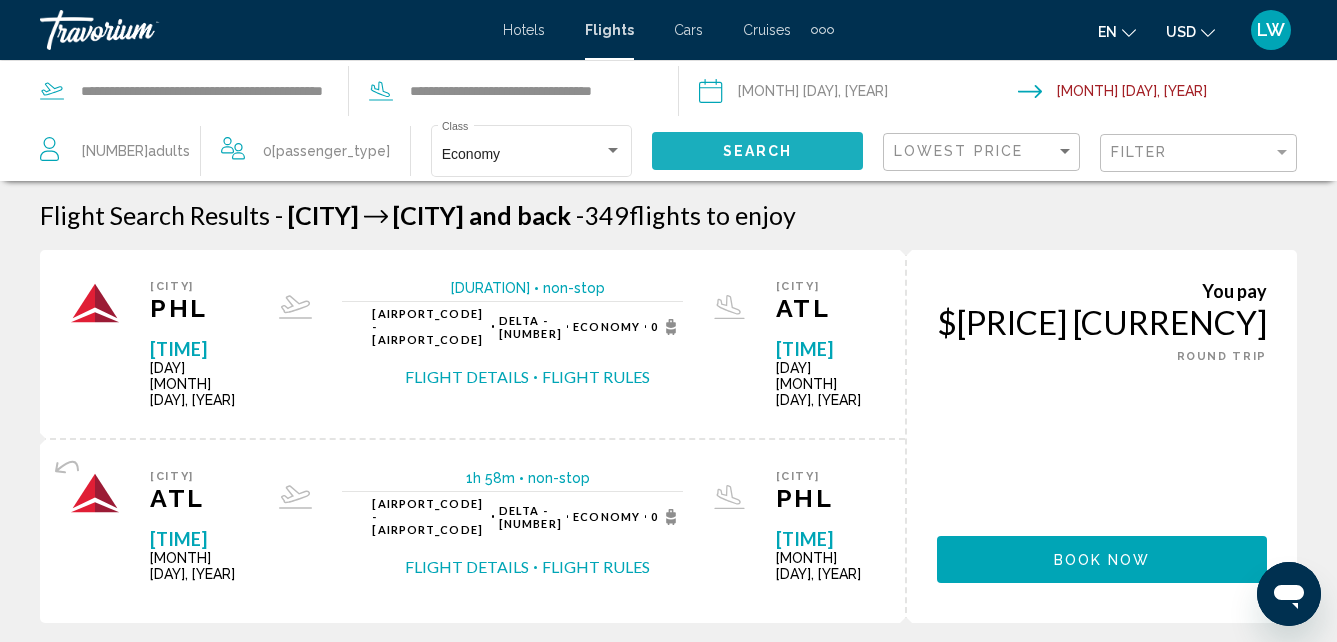 click on "Search" at bounding box center [757, 150] 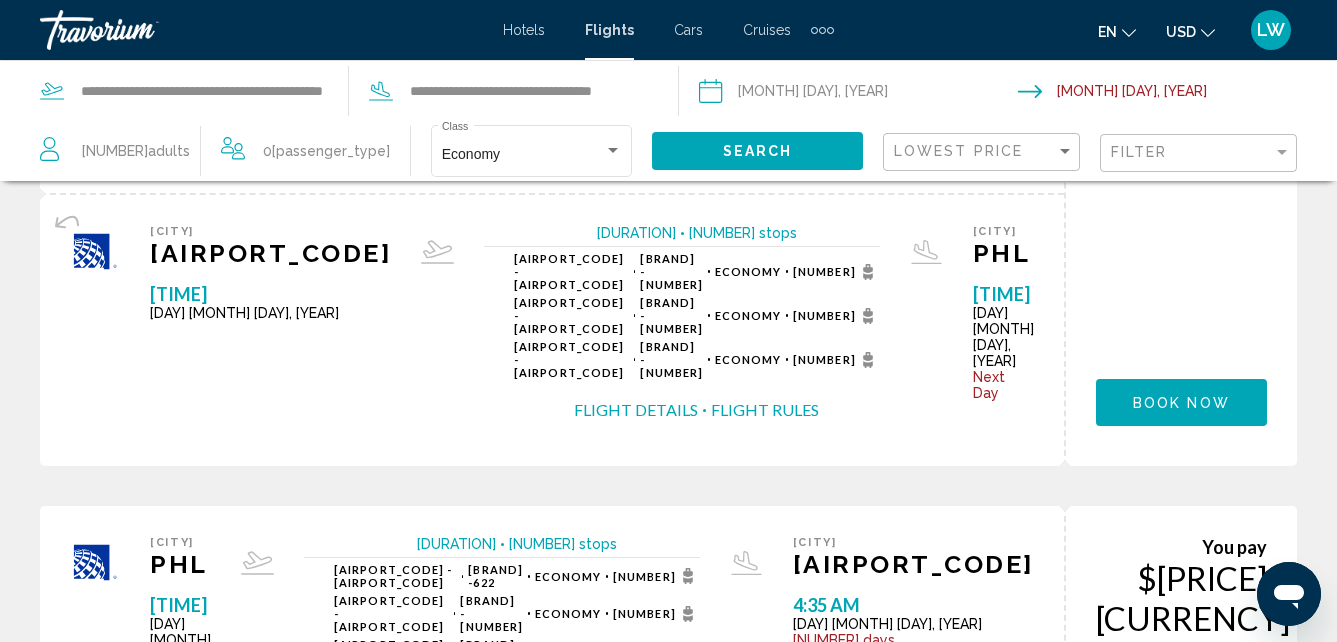 scroll, scrollTop: 0, scrollLeft: 0, axis: both 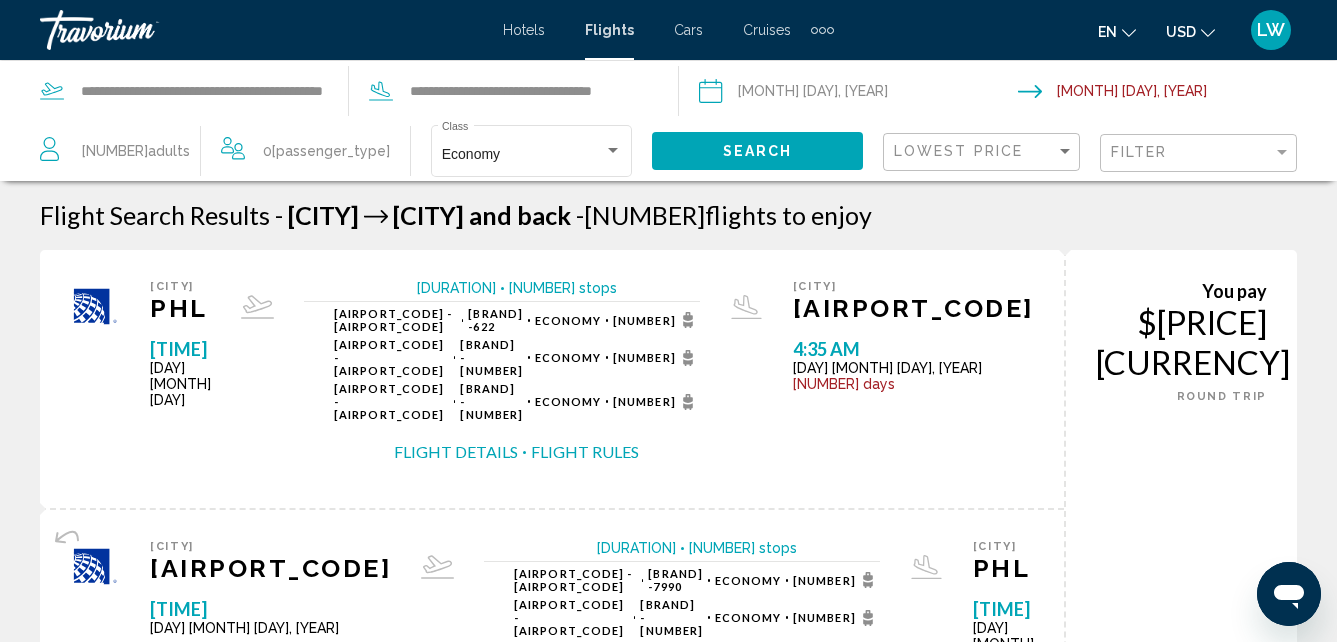 click at bounding box center [524, 452] 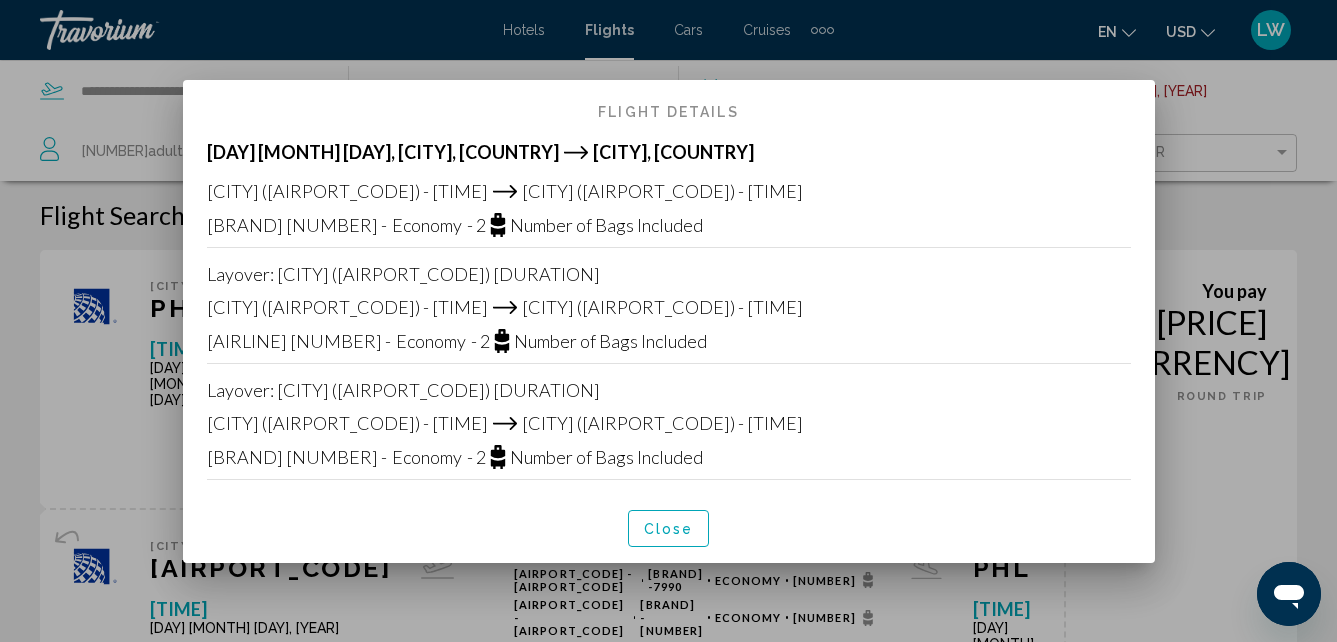 click on "Close" at bounding box center [669, 529] 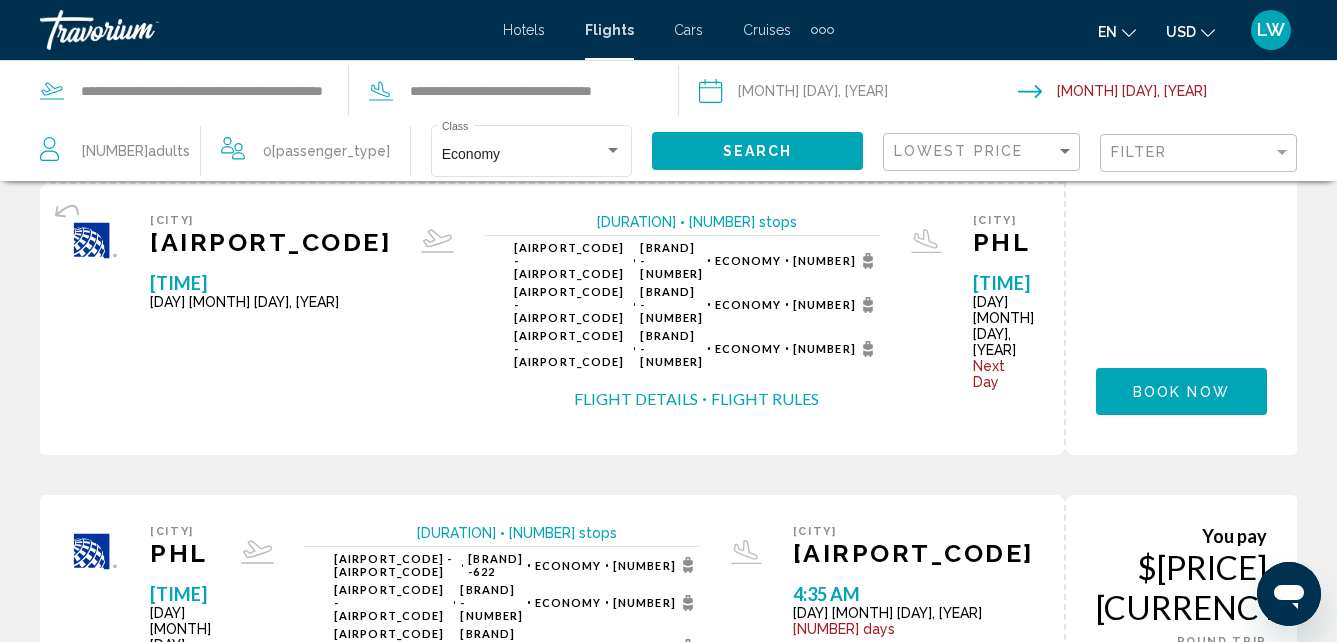 scroll, scrollTop: 0, scrollLeft: 0, axis: both 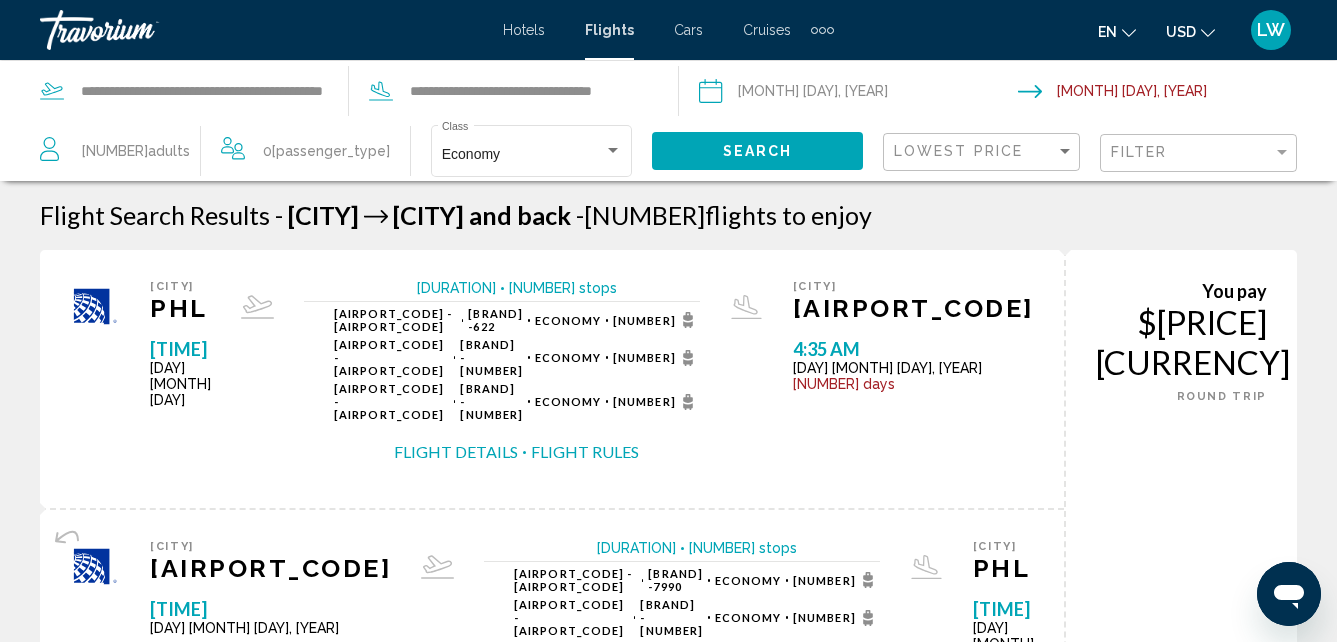 drag, startPoint x: 1245, startPoint y: 321, endPoint x: 1313, endPoint y: 264, distance: 88.72993 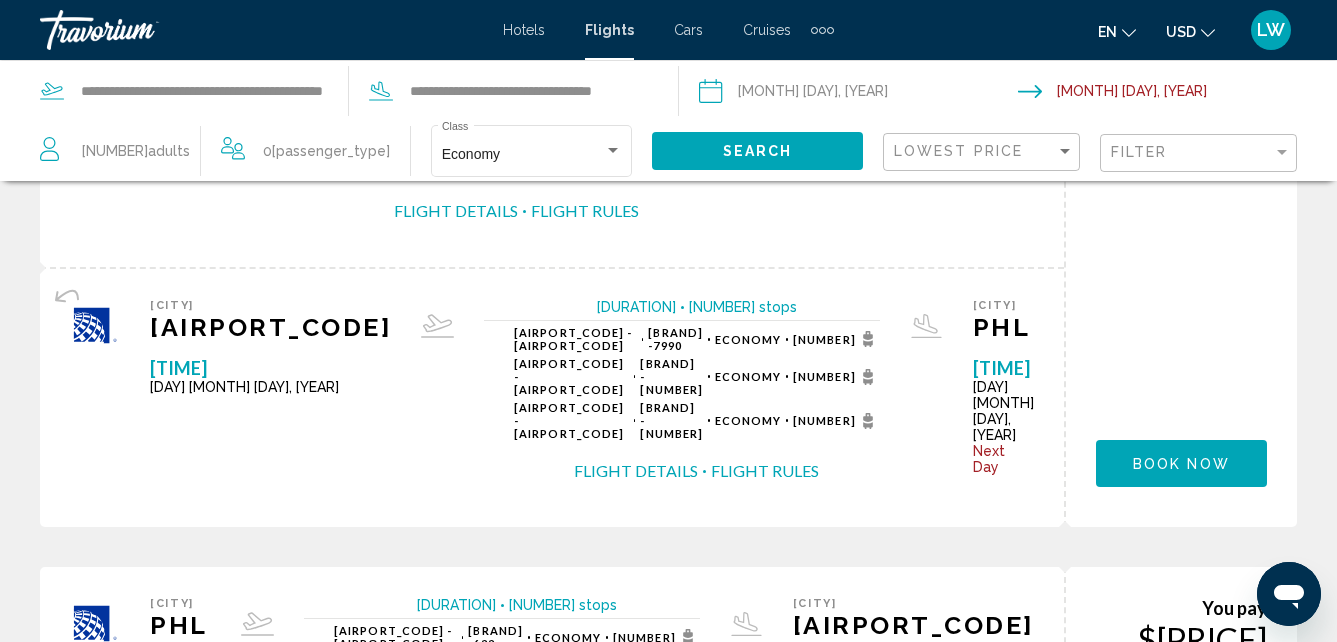 scroll, scrollTop: 2489, scrollLeft: 0, axis: vertical 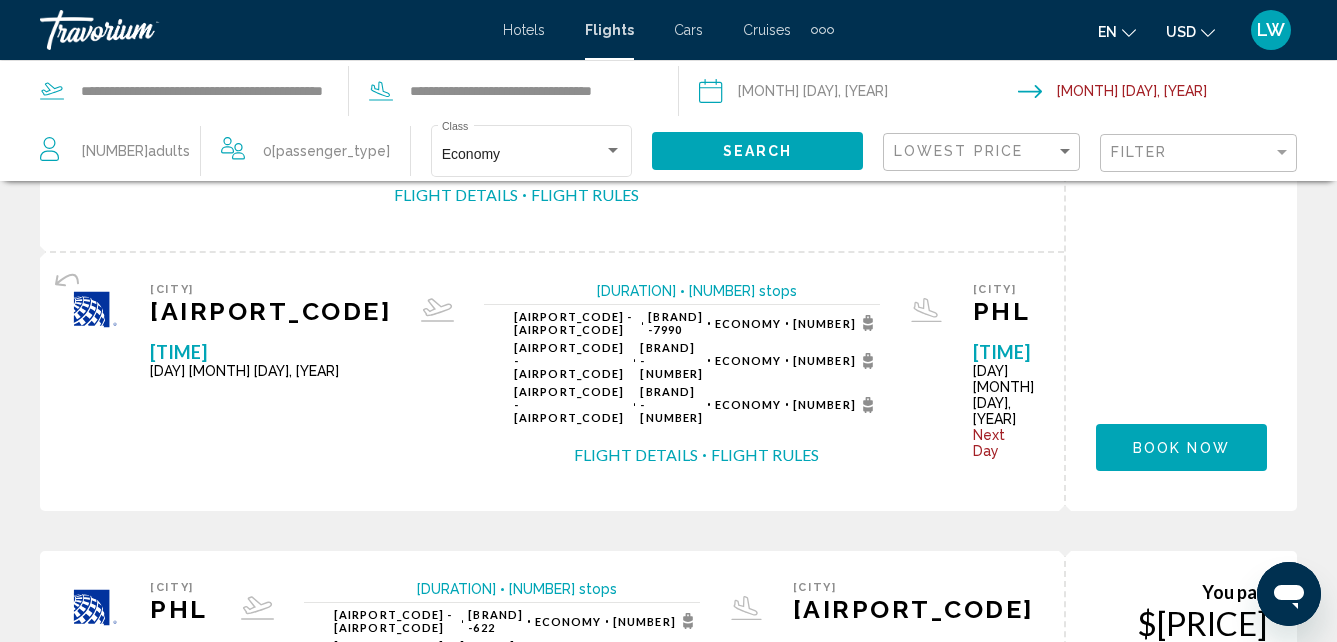 click on "[NUMBER]" at bounding box center (529, 1129) 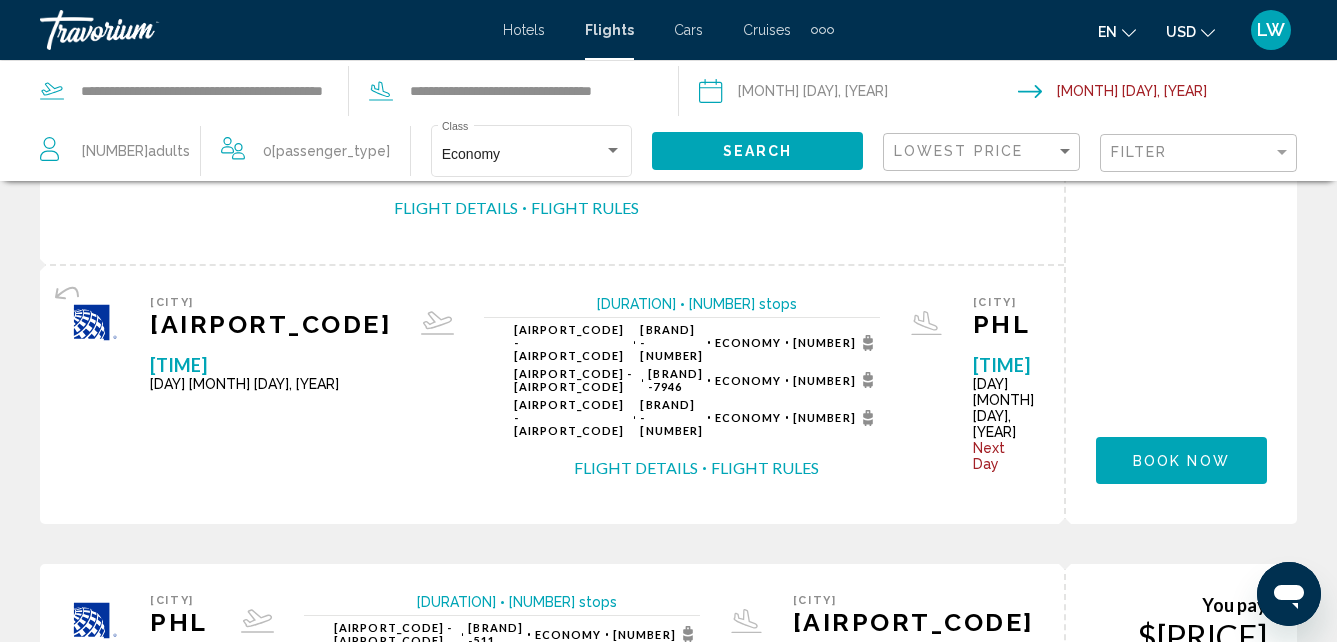 scroll, scrollTop: 0, scrollLeft: 0, axis: both 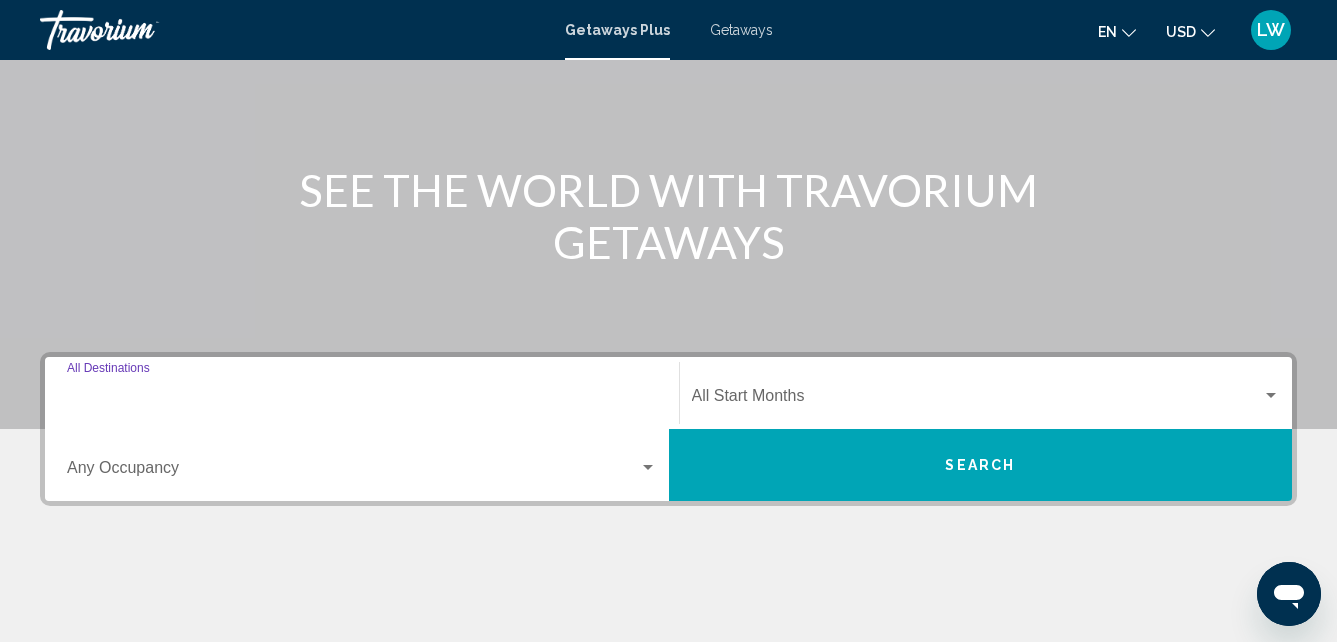 click on "Destination All Destinations" at bounding box center [362, 400] 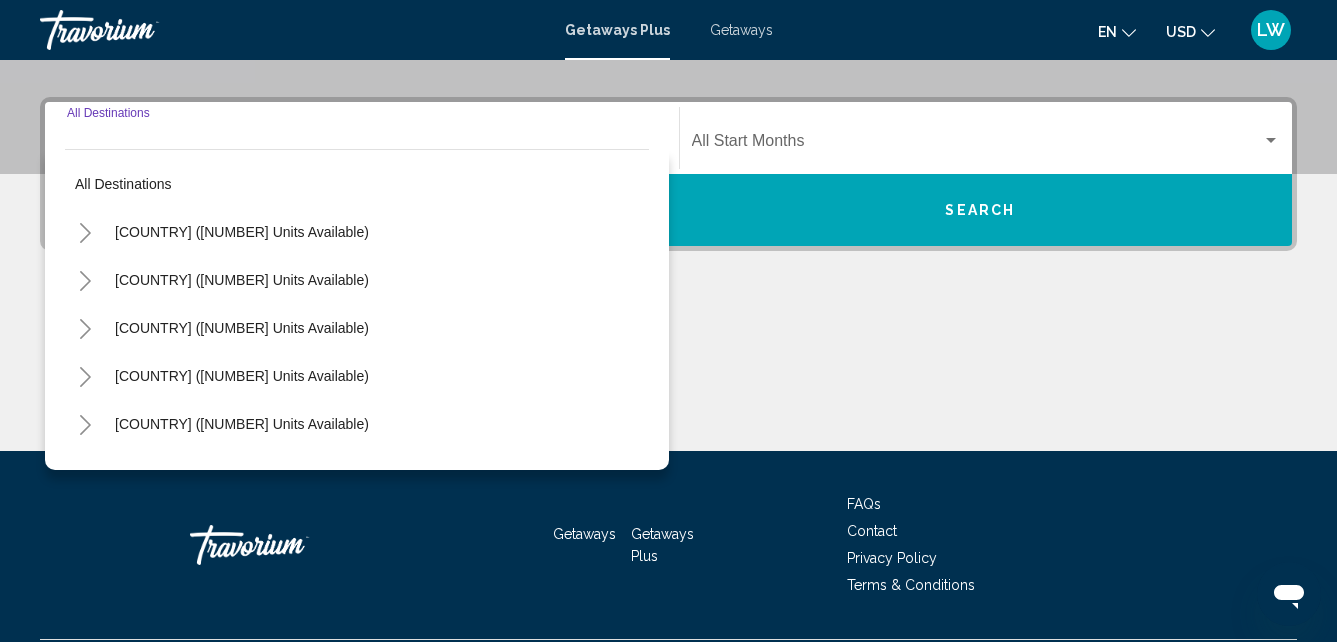 scroll, scrollTop: 458, scrollLeft: 0, axis: vertical 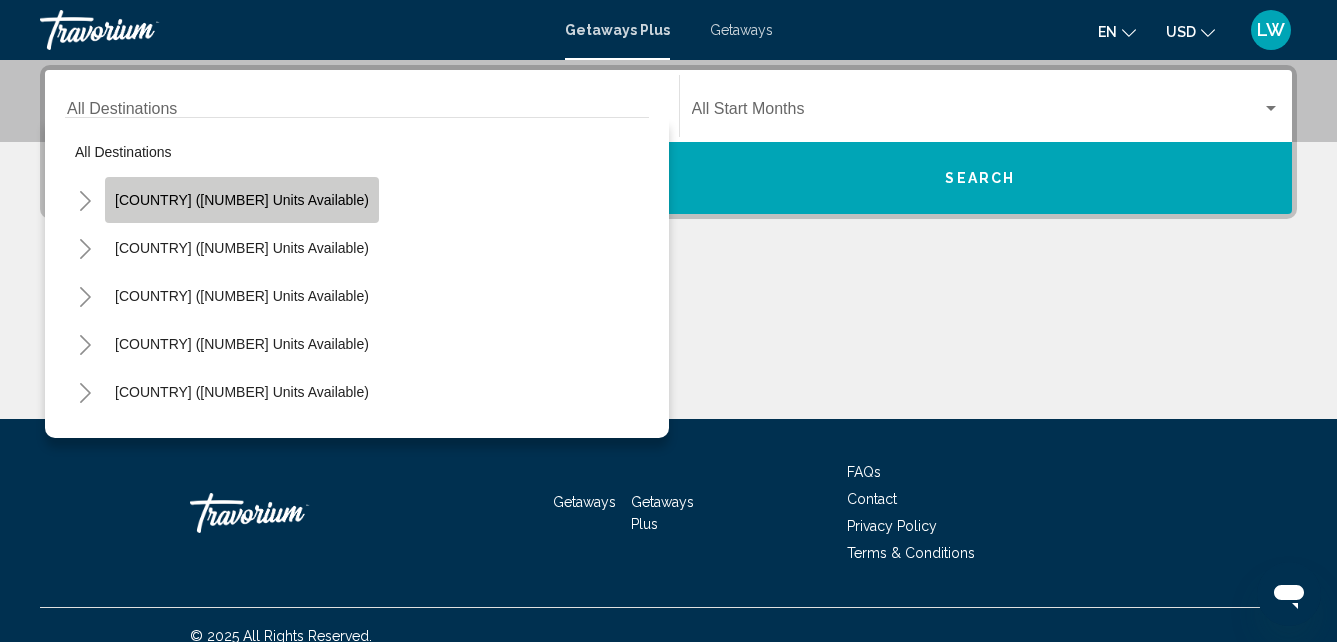 click on "[COUNTRY] ([NUMBER] units available)" at bounding box center [242, 200] 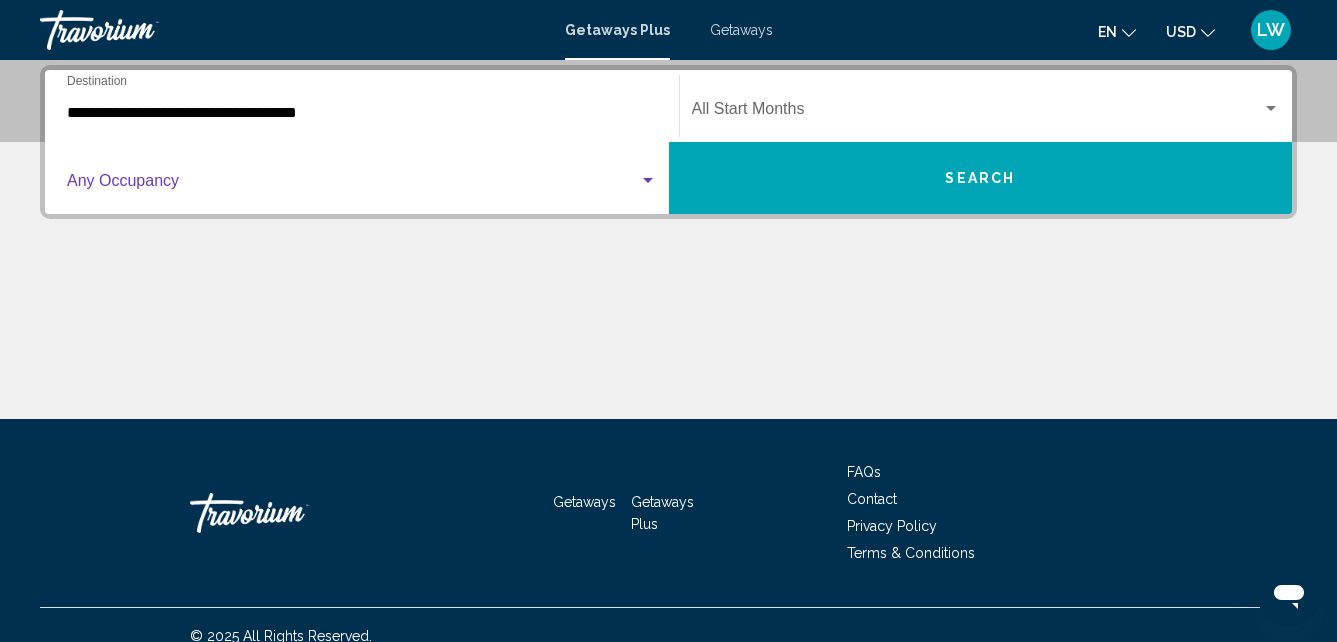 click at bounding box center (353, 185) 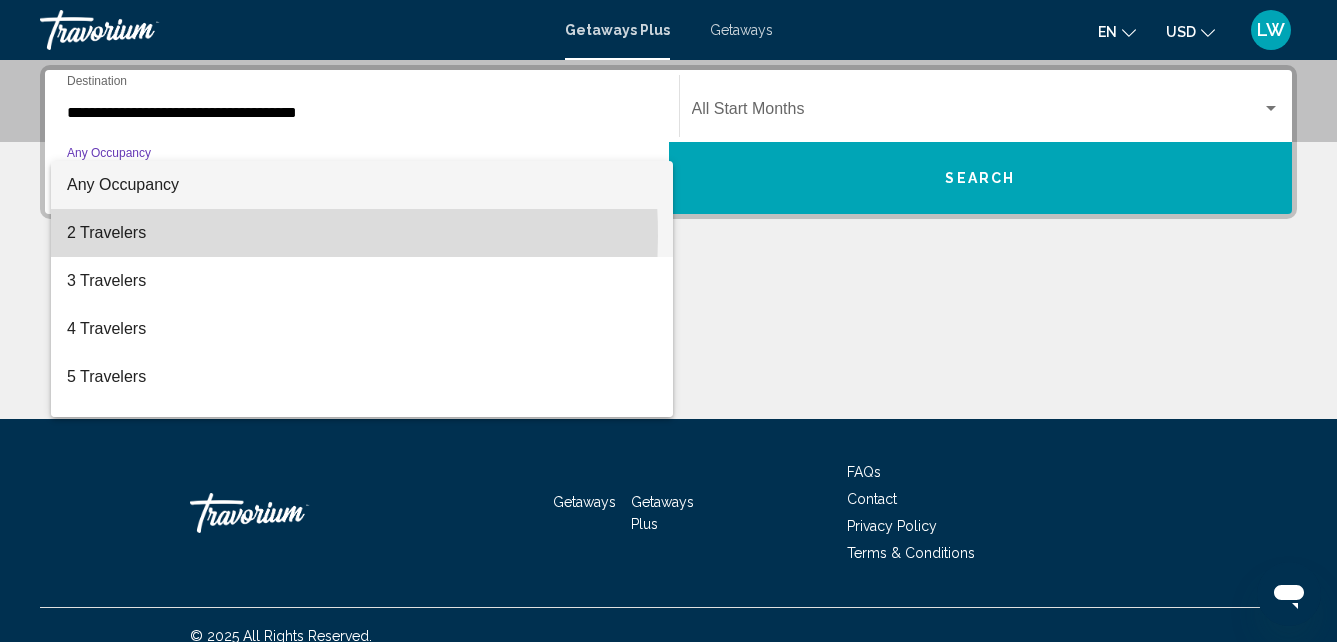 click on "2 Travelers" at bounding box center [362, 233] 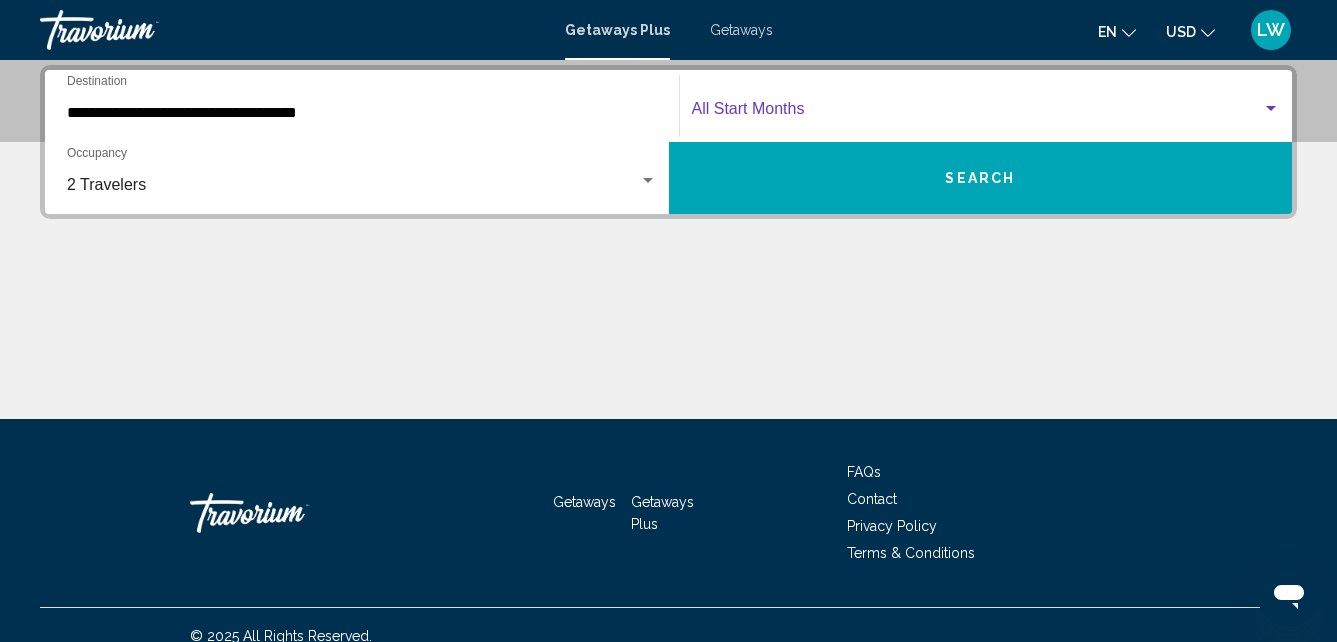 click at bounding box center [977, 113] 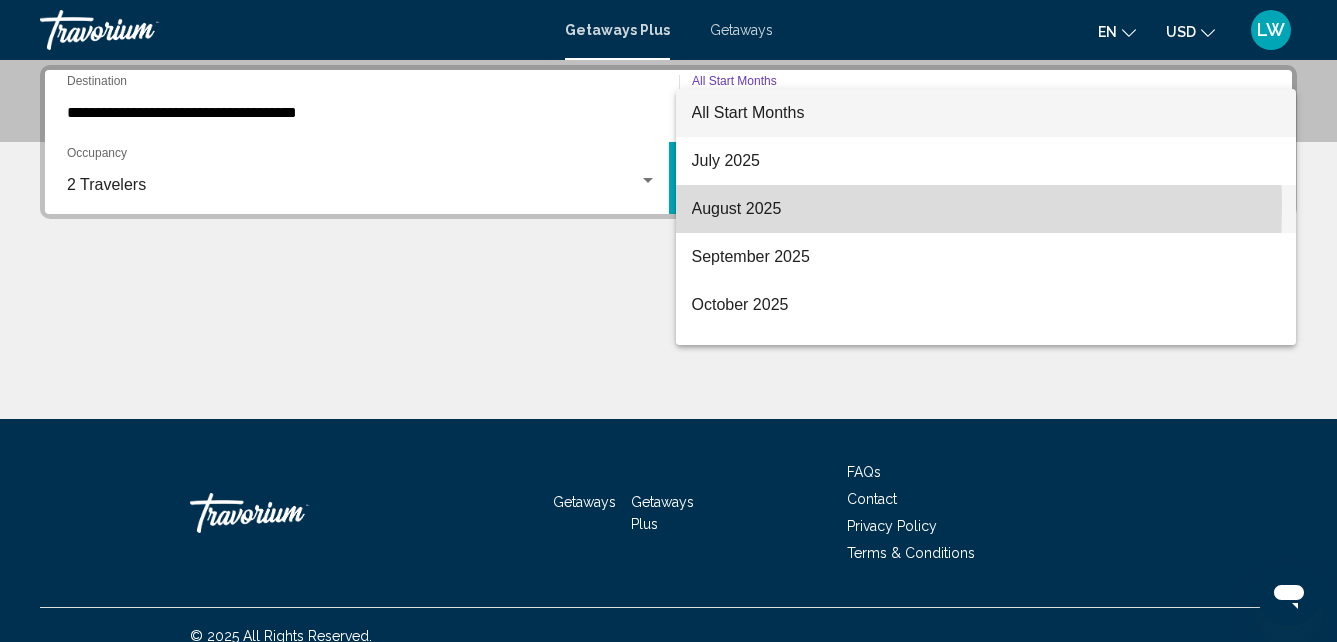 click on "August 2025" at bounding box center (986, 209) 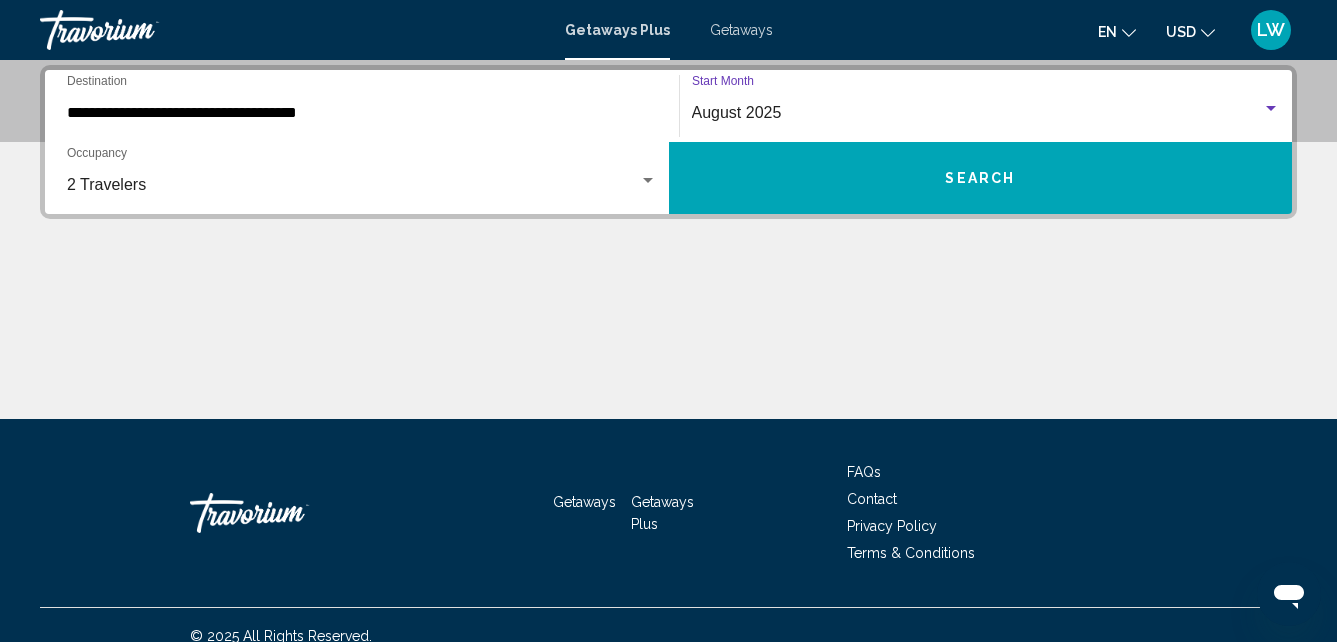 click on "August 2025" at bounding box center (977, 113) 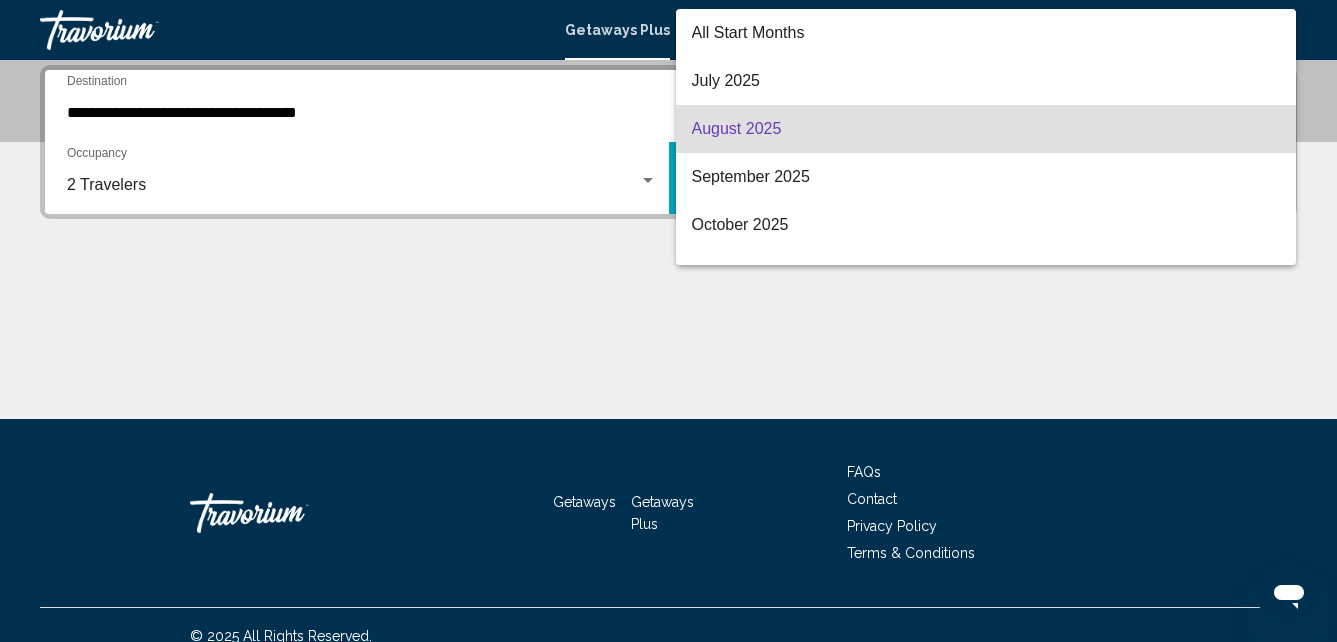 scroll, scrollTop: 16, scrollLeft: 0, axis: vertical 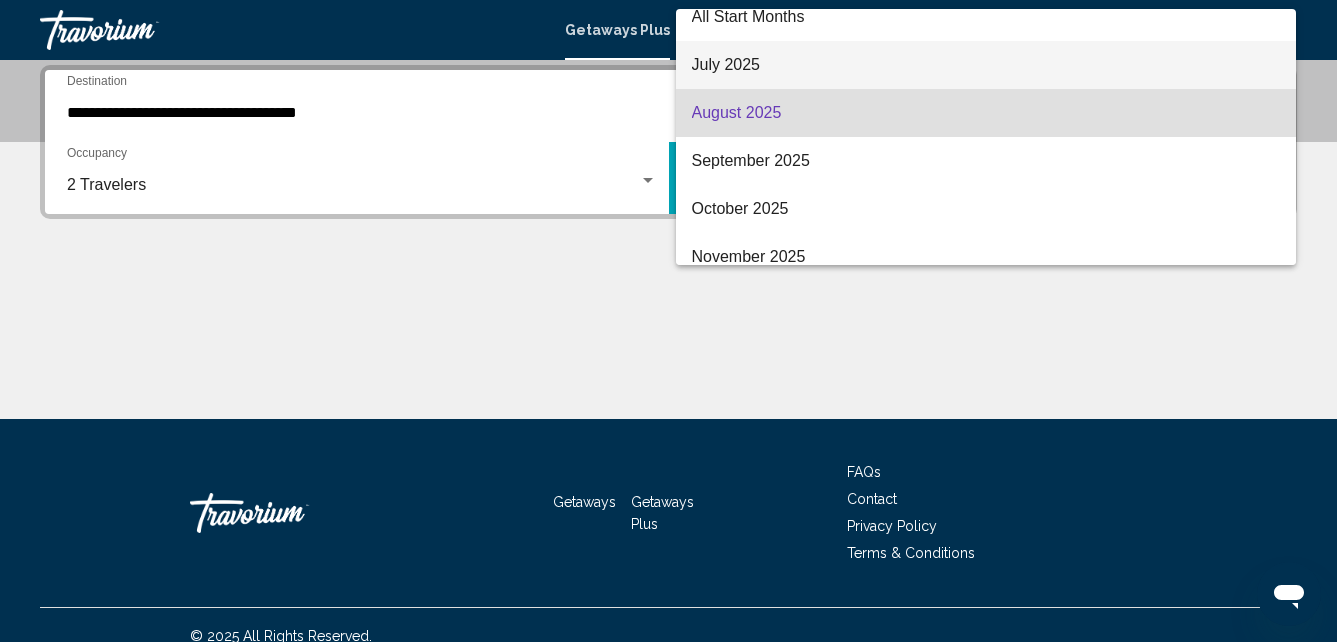 click on "July 2025" at bounding box center [986, 65] 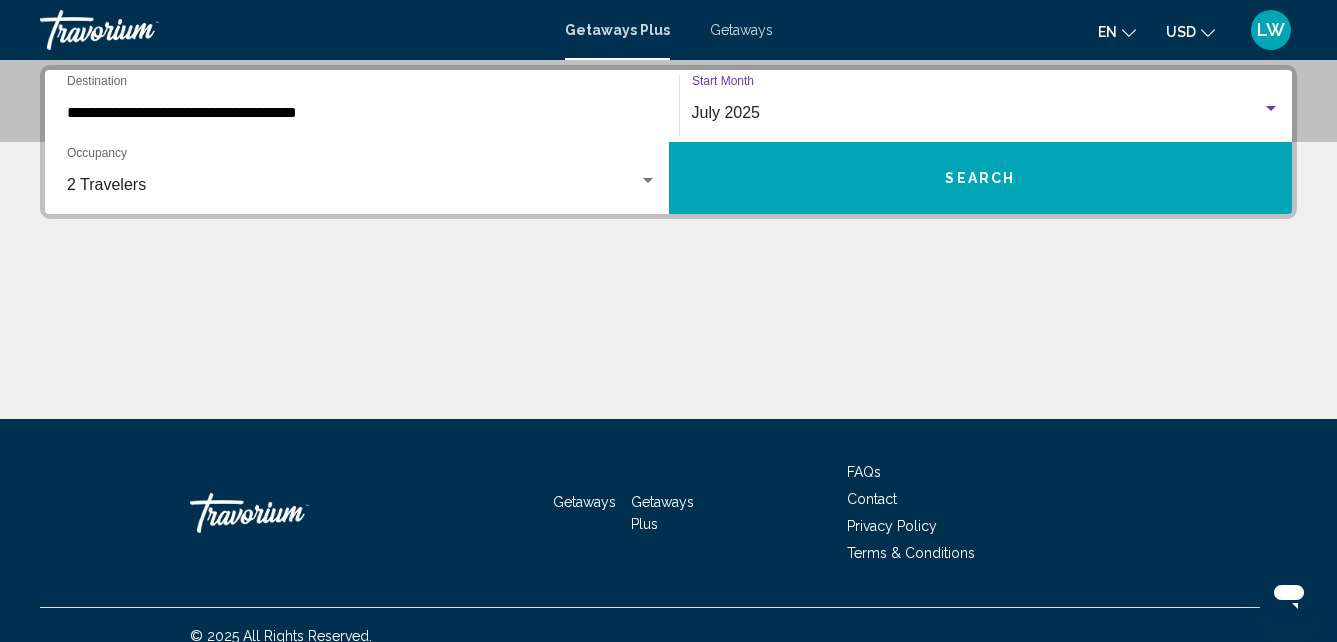 click on "Search" at bounding box center [981, 178] 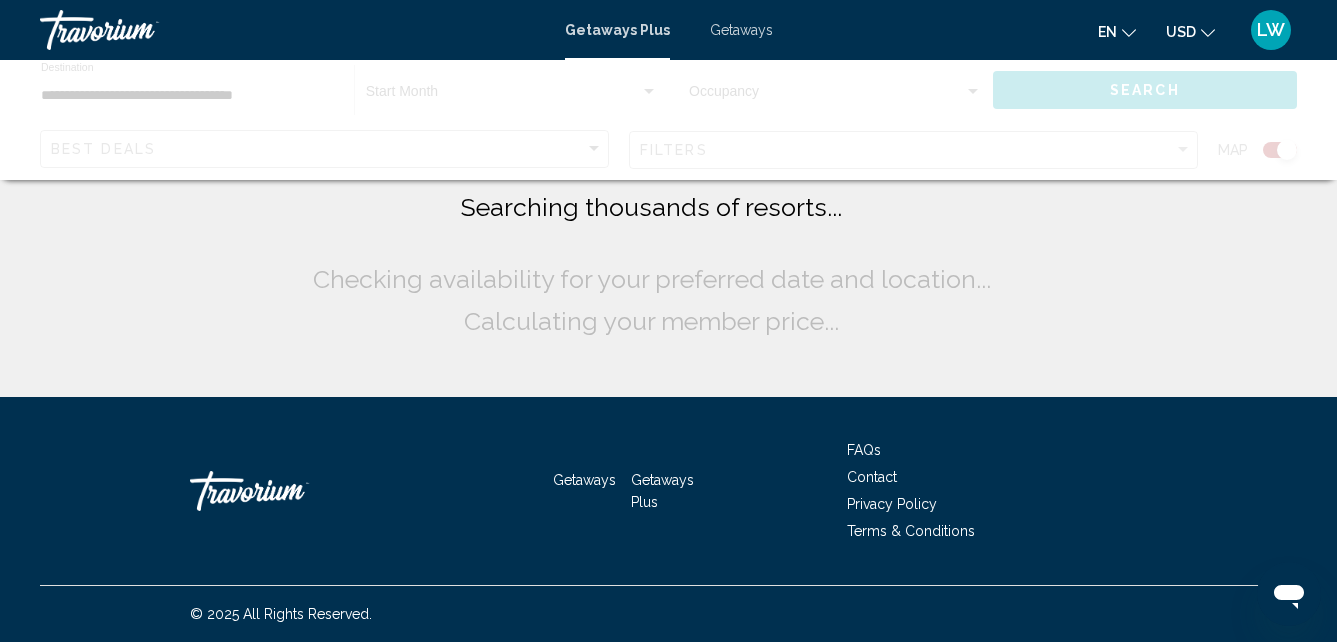 scroll, scrollTop: 0, scrollLeft: 0, axis: both 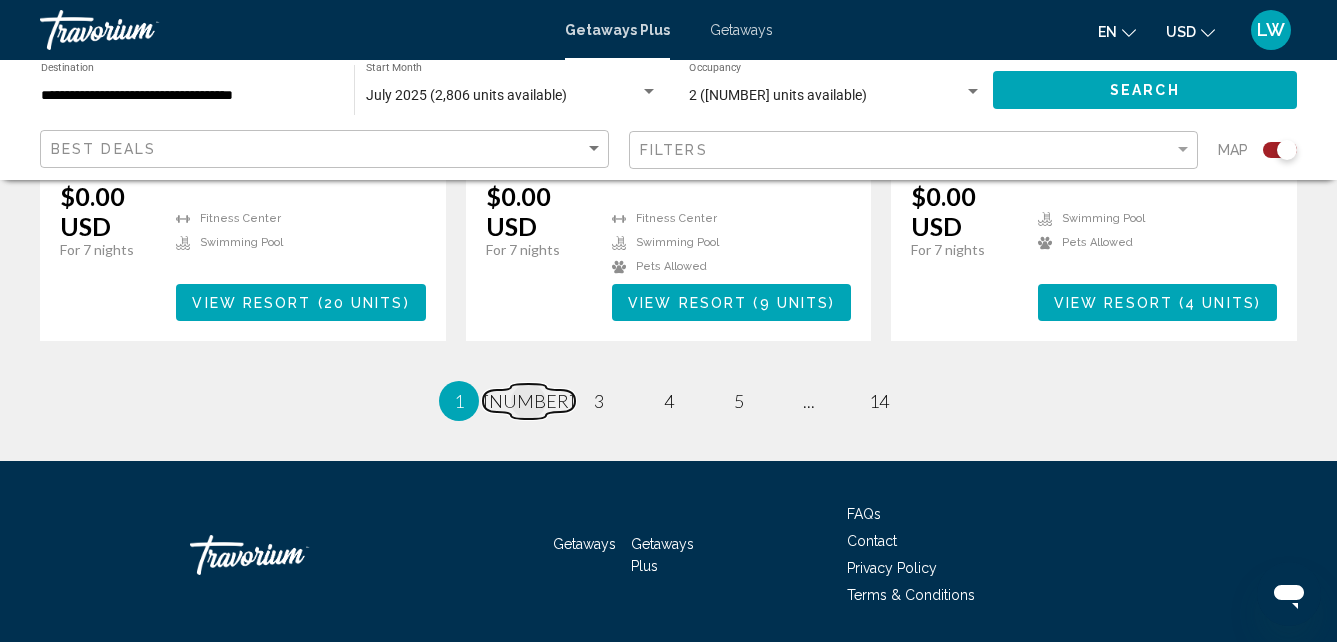 click on "[NUMBER]" at bounding box center (529, 401) 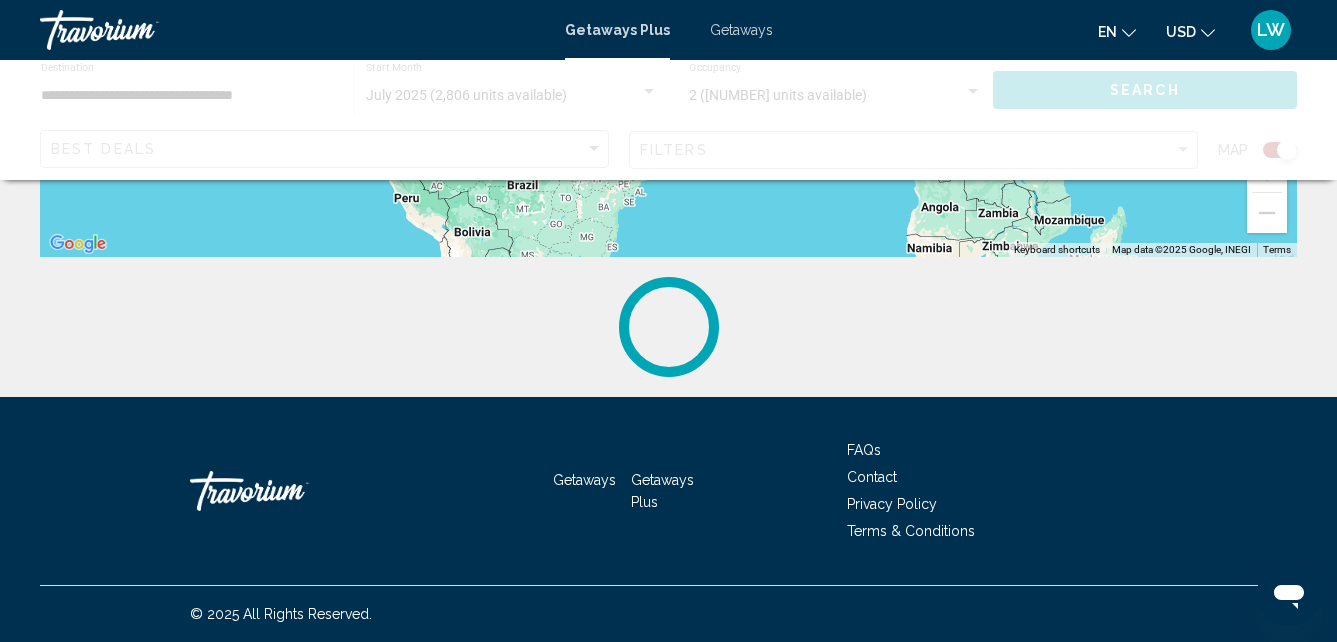 scroll, scrollTop: 0, scrollLeft: 0, axis: both 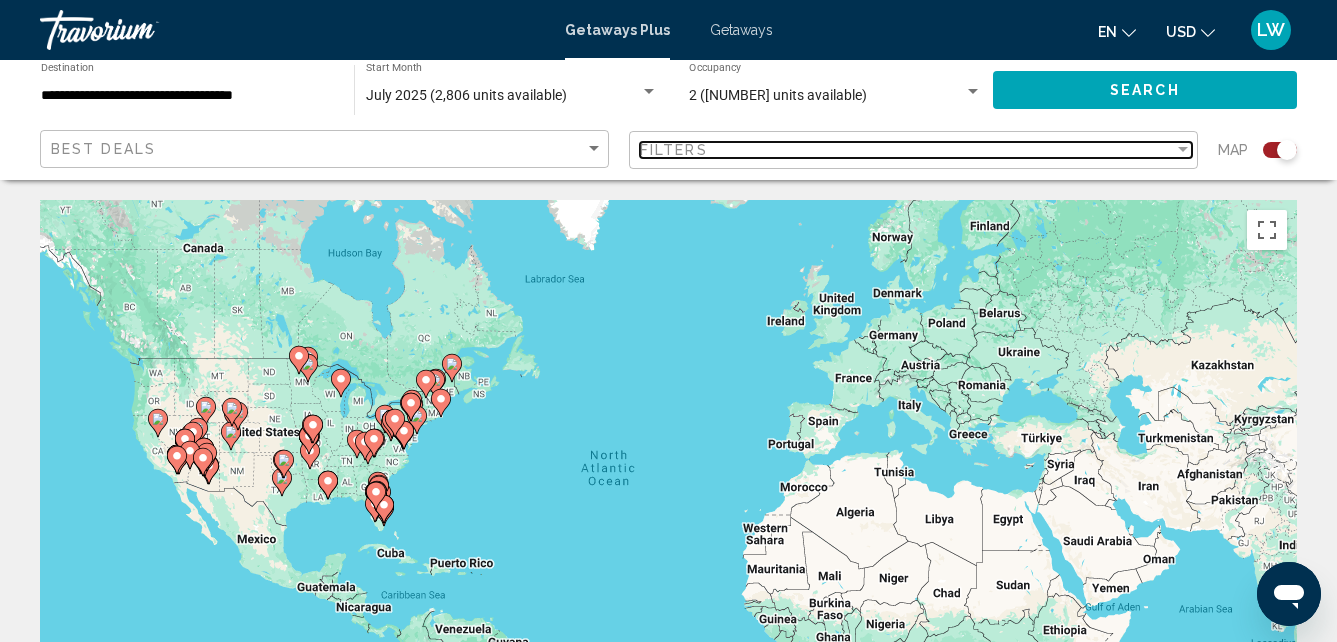 click at bounding box center [1183, 150] 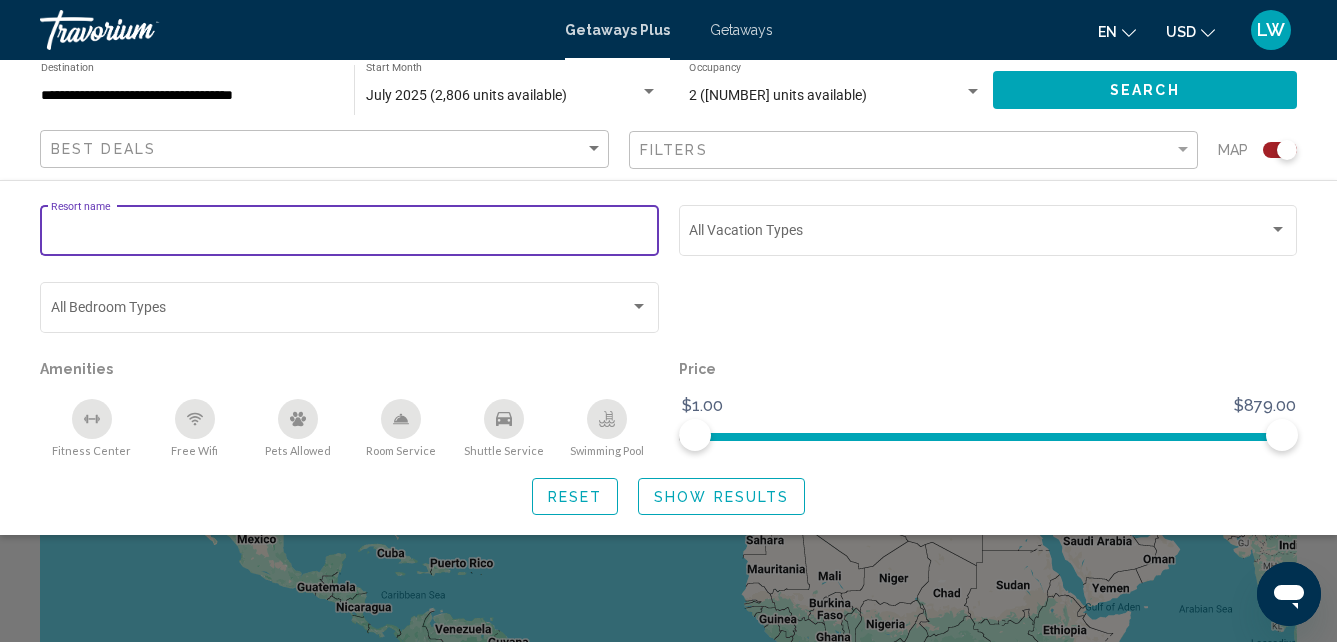 click on "Resort name" at bounding box center (350, 234) 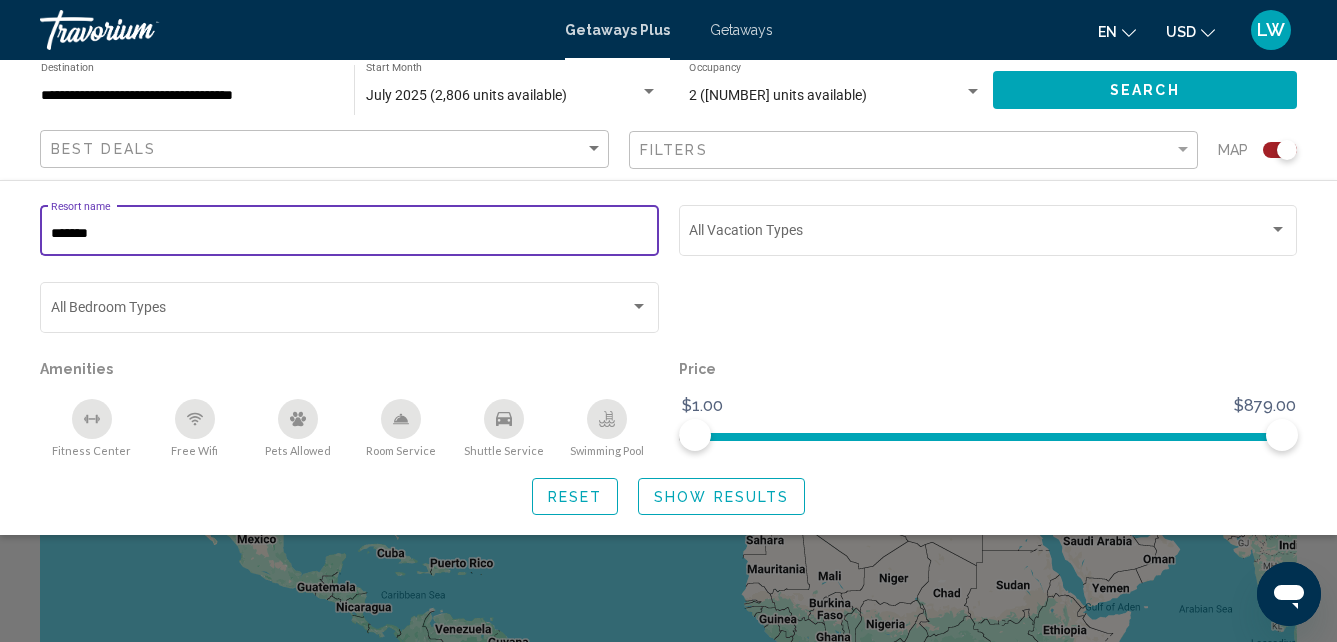 type on "*******" 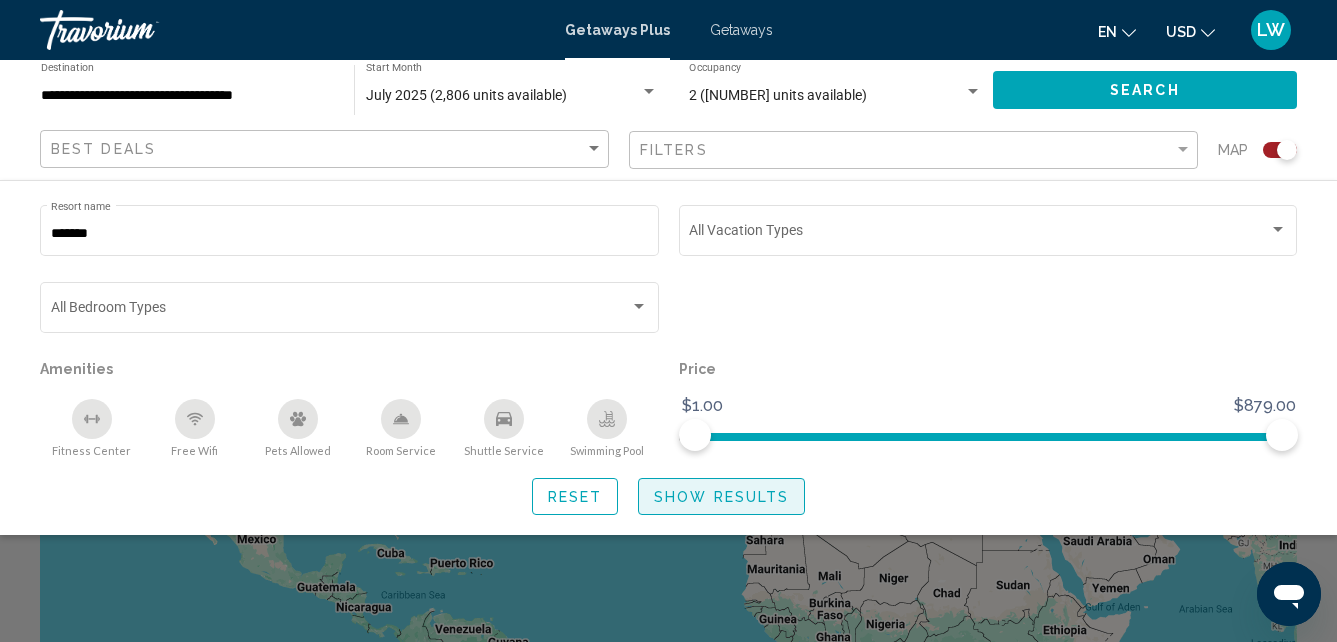 click on "Show Results" at bounding box center [721, 497] 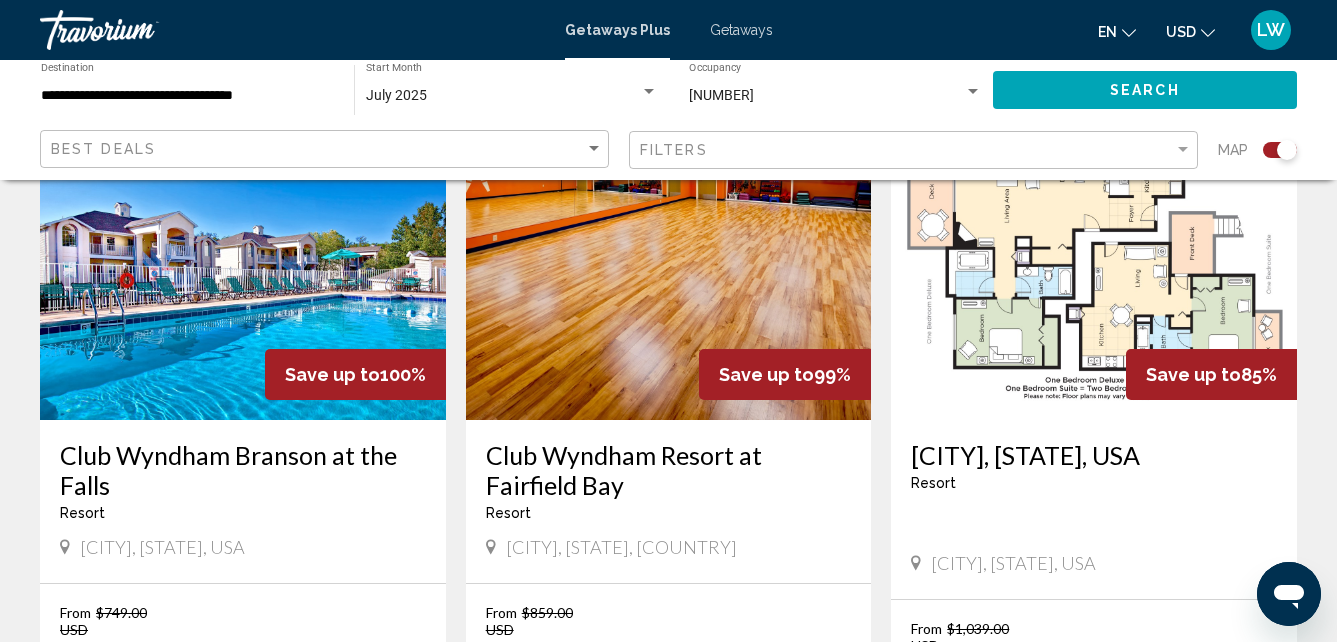 scroll, scrollTop: 0, scrollLeft: 0, axis: both 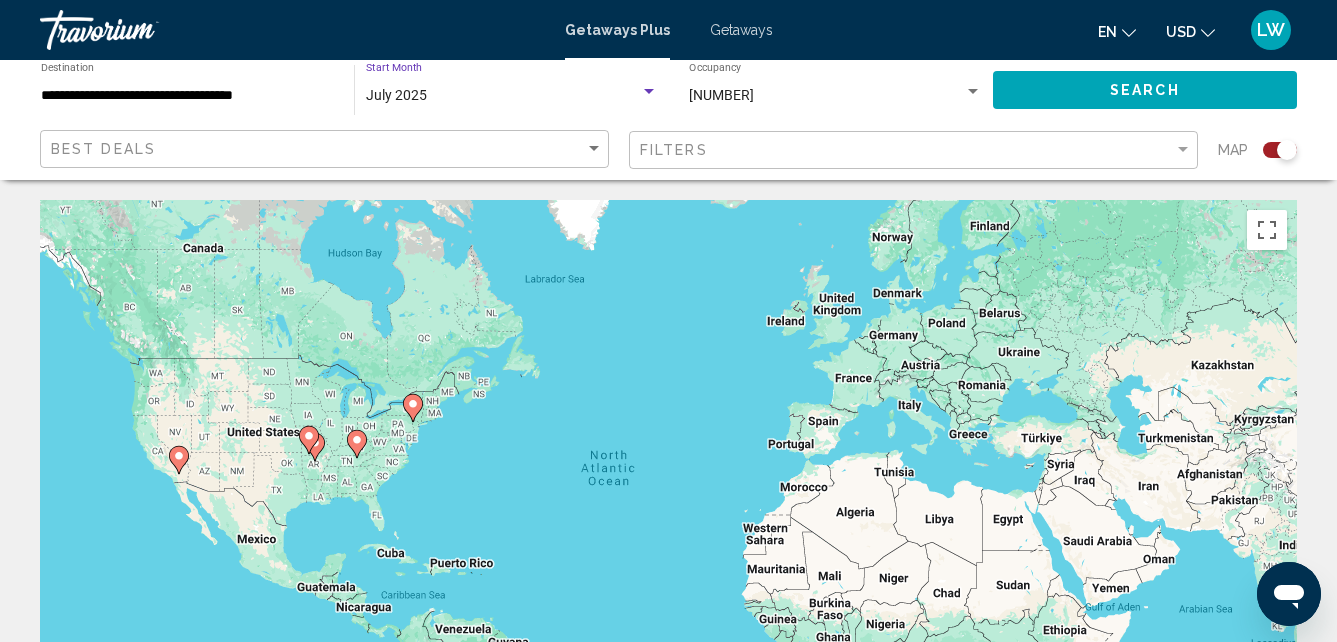 click at bounding box center (649, 92) 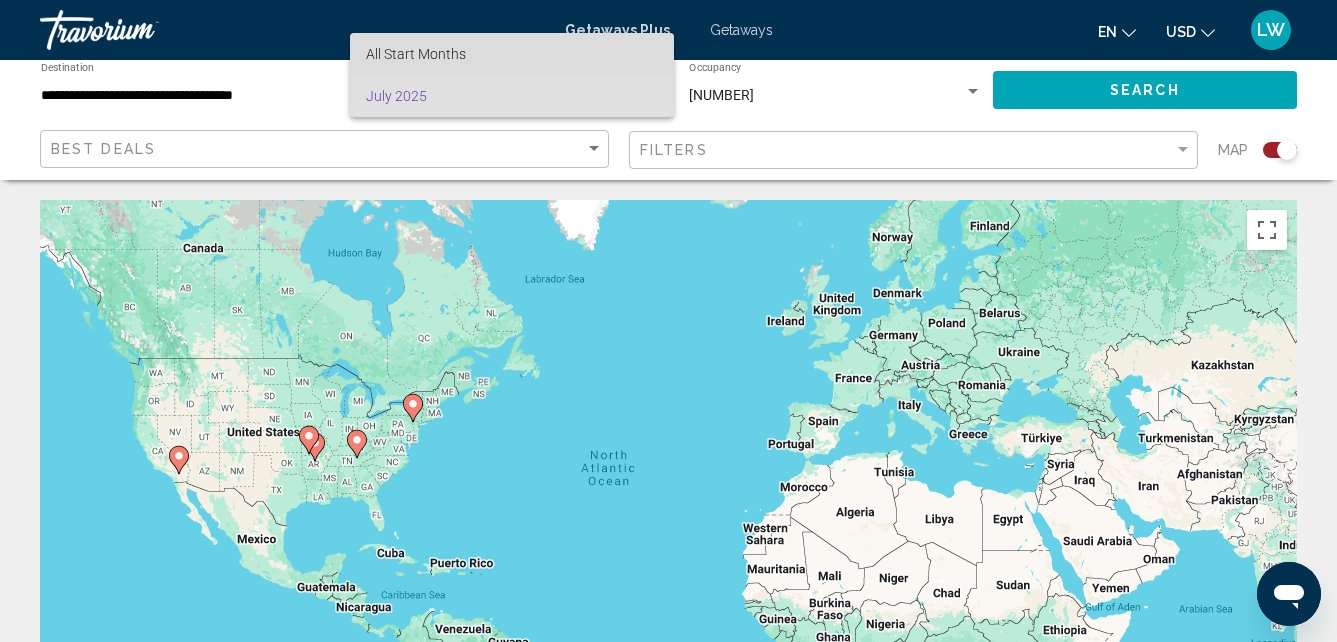 click on "All Start Months" at bounding box center (512, 54) 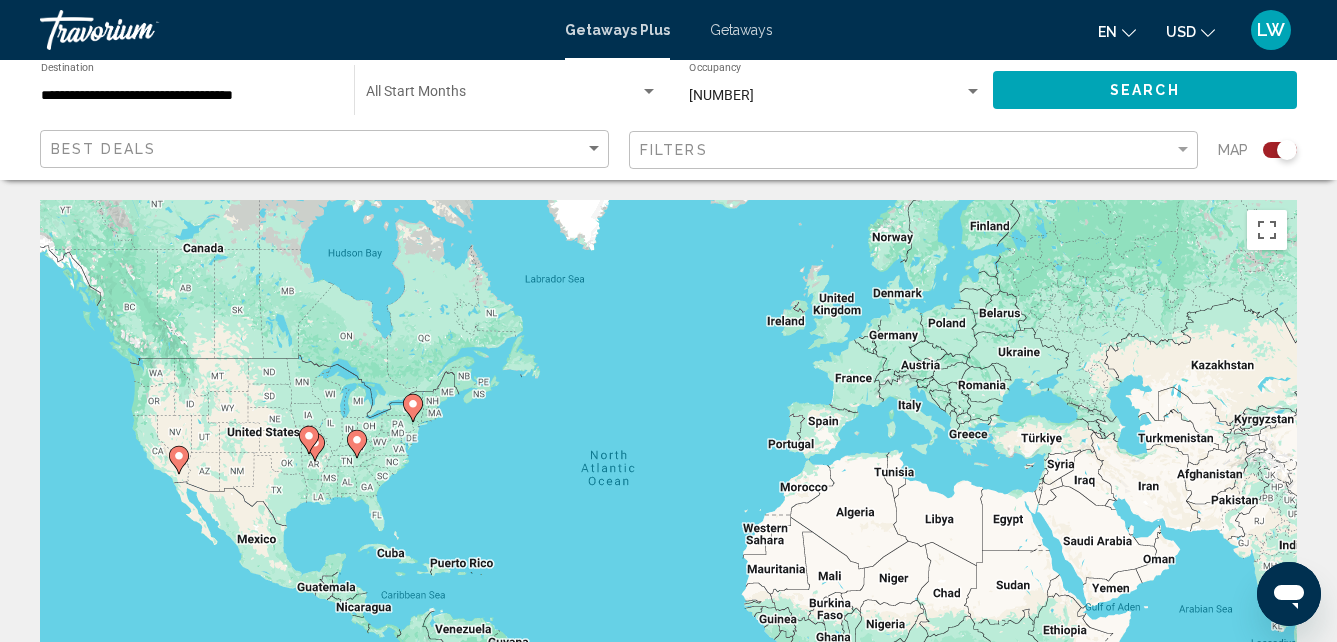 click on "Start Month All Start Months" at bounding box center [512, 90] 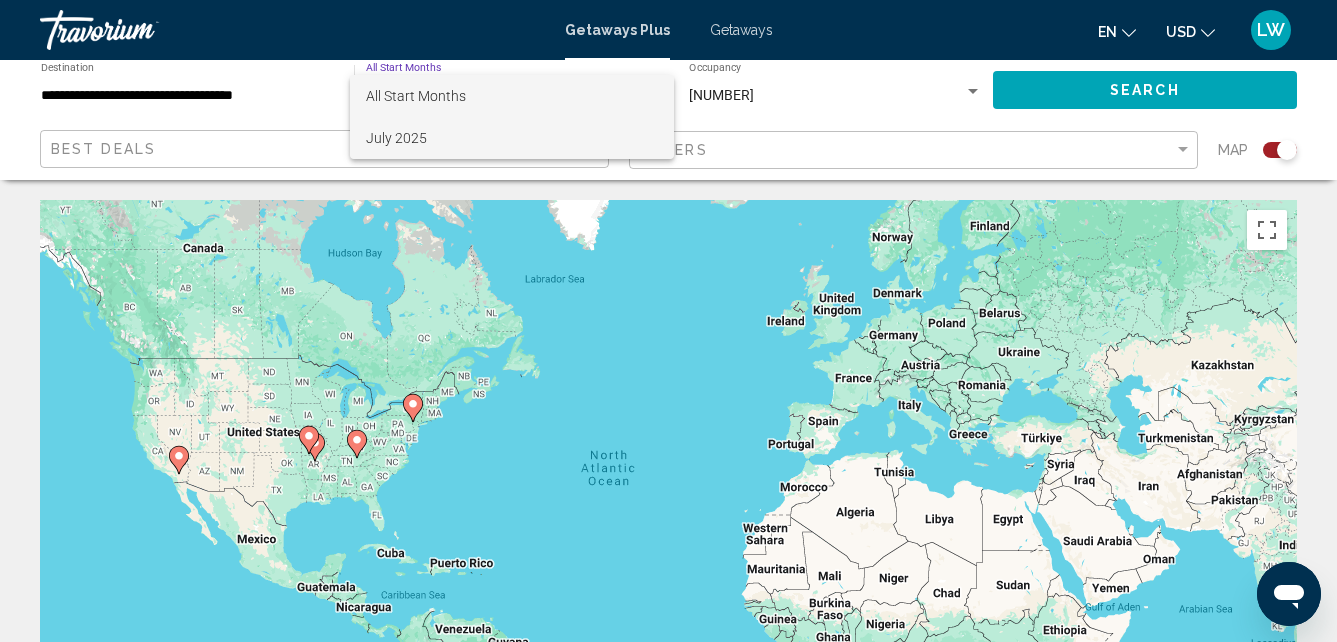 click on "July 2025" at bounding box center [512, 138] 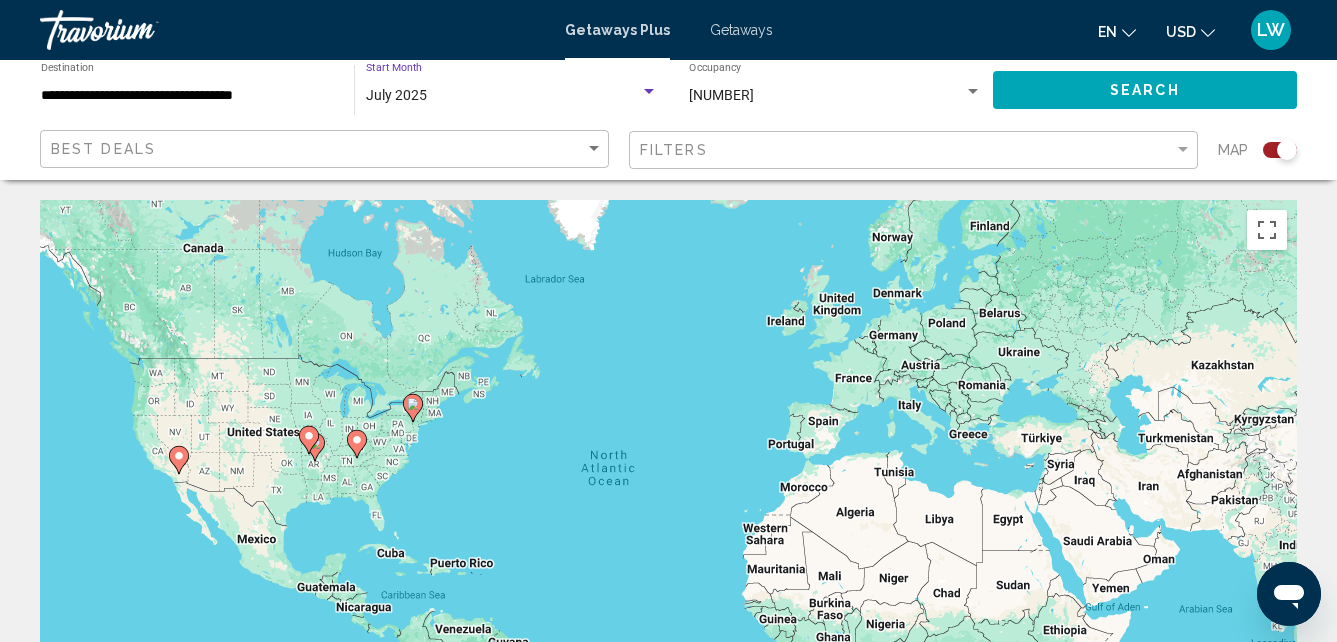 click at bounding box center (649, 91) 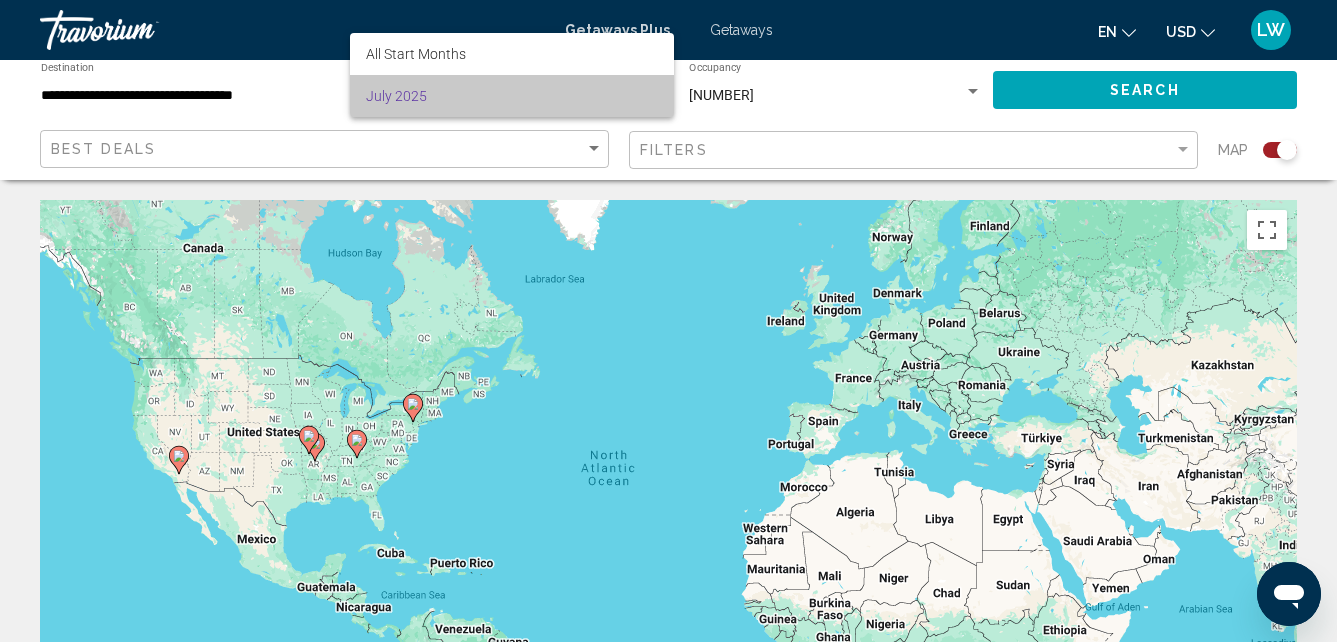 click on "July 2025" at bounding box center (512, 96) 